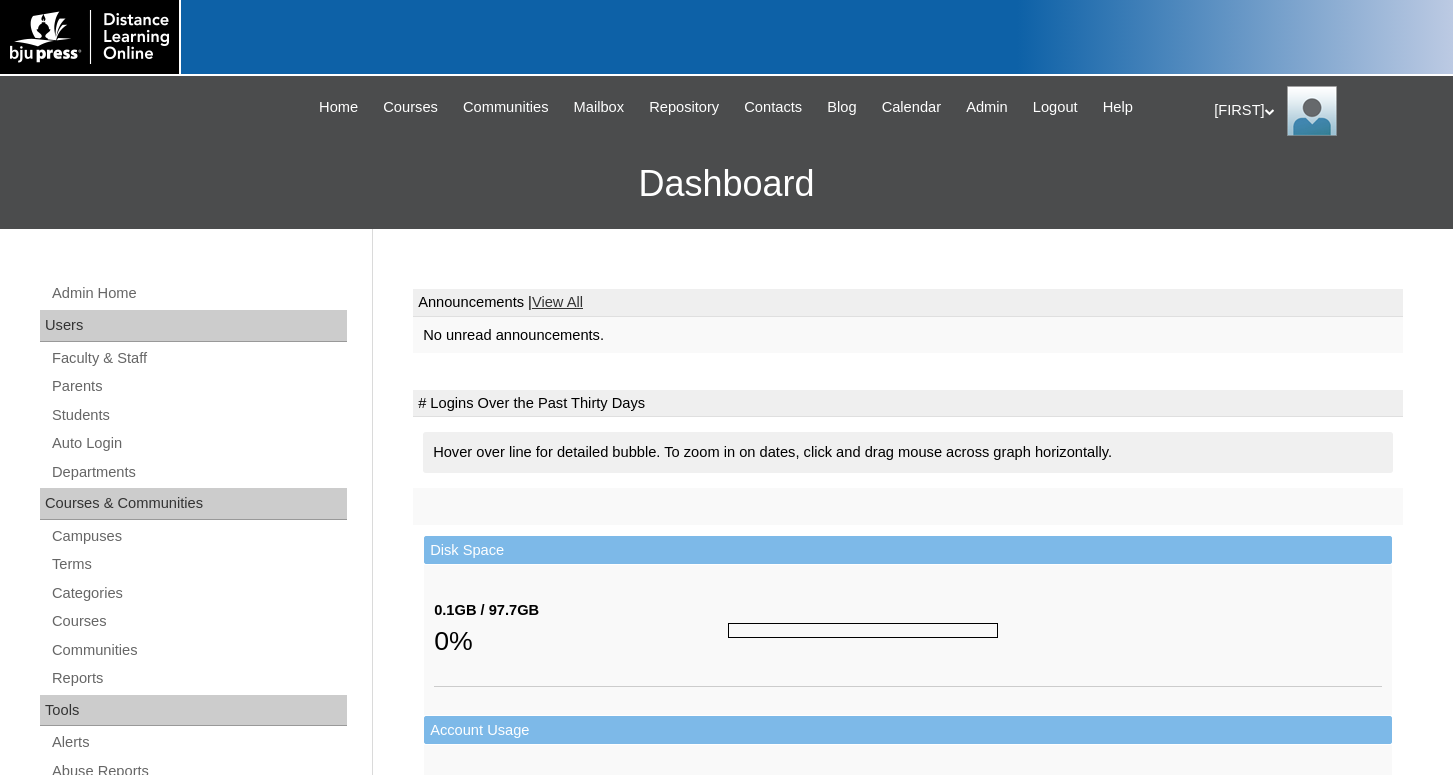 scroll, scrollTop: 0, scrollLeft: 0, axis: both 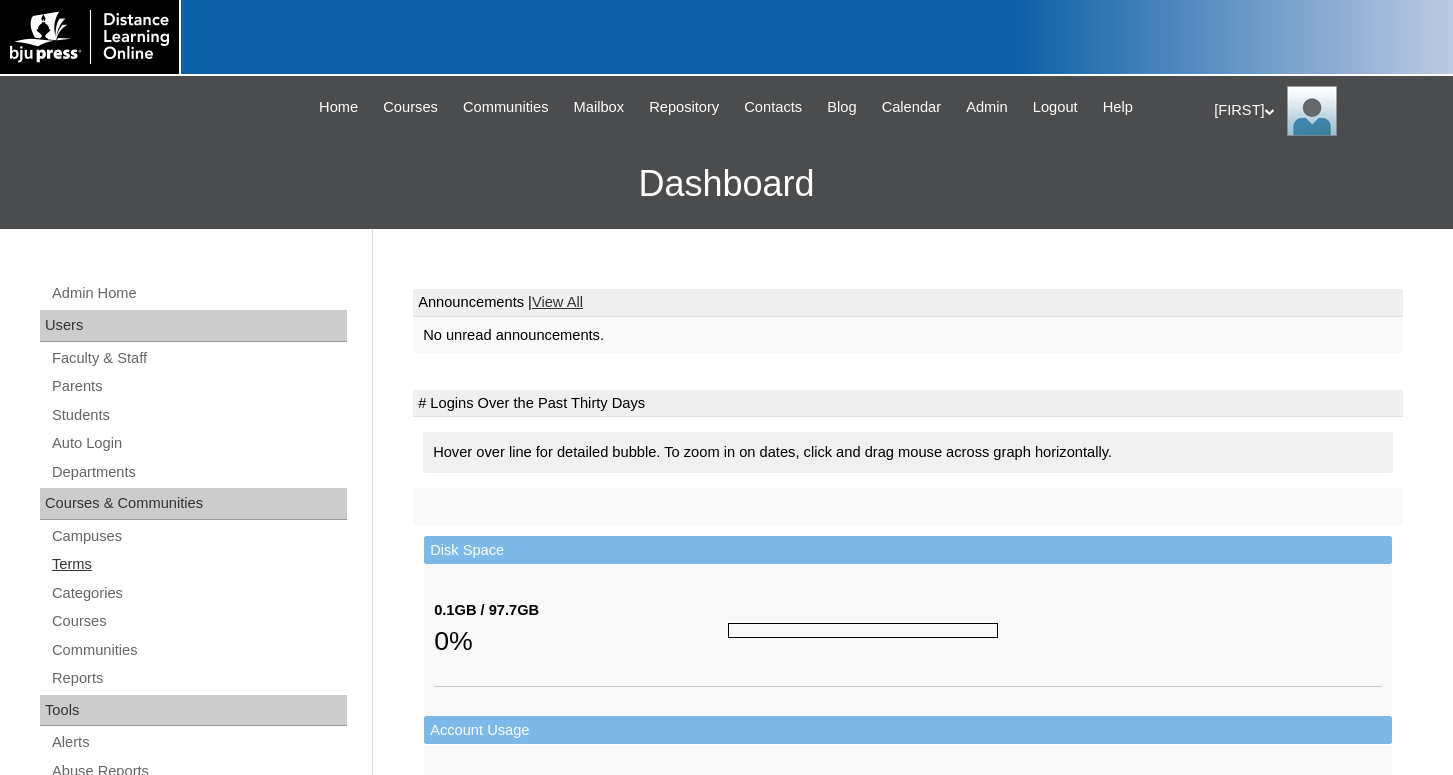 click on "Terms" at bounding box center (198, 564) 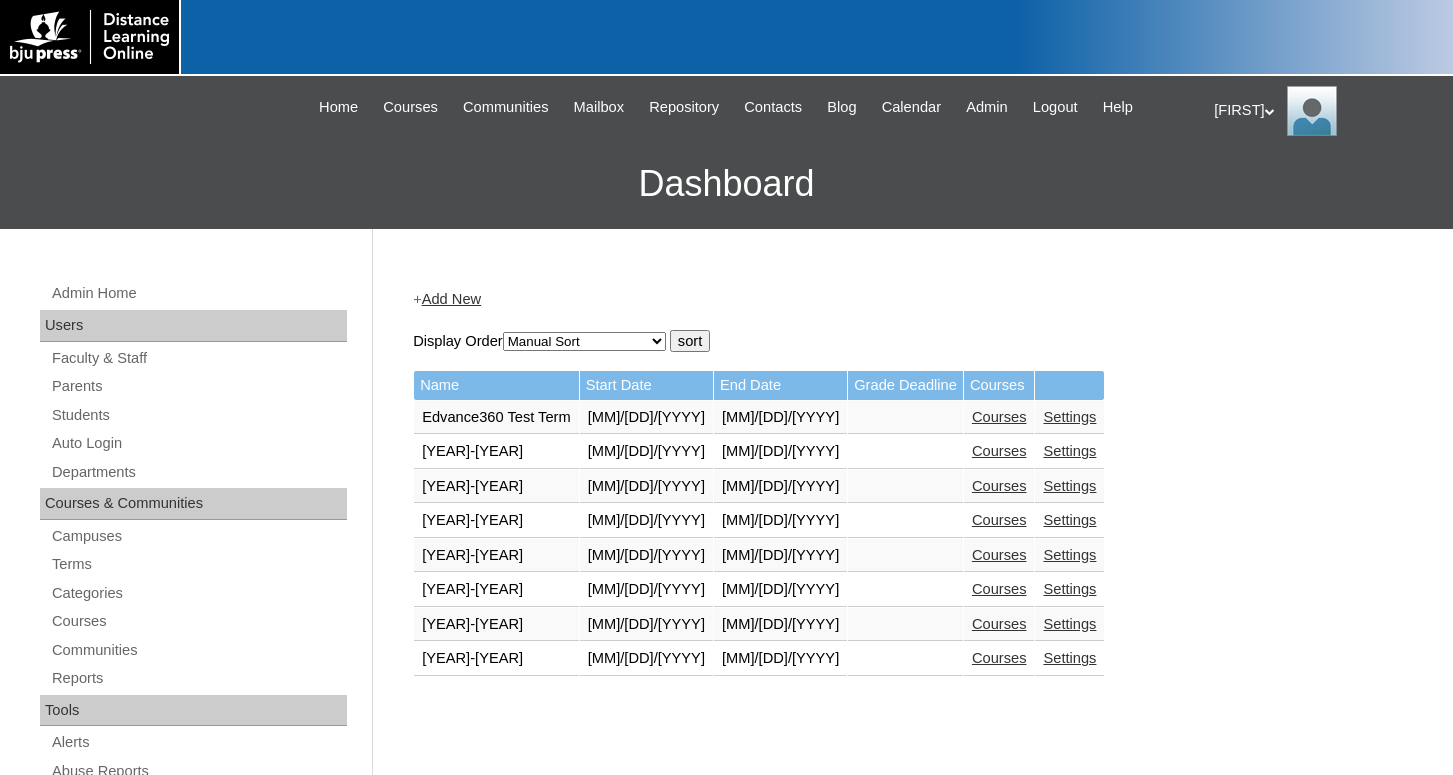 scroll, scrollTop: 0, scrollLeft: 0, axis: both 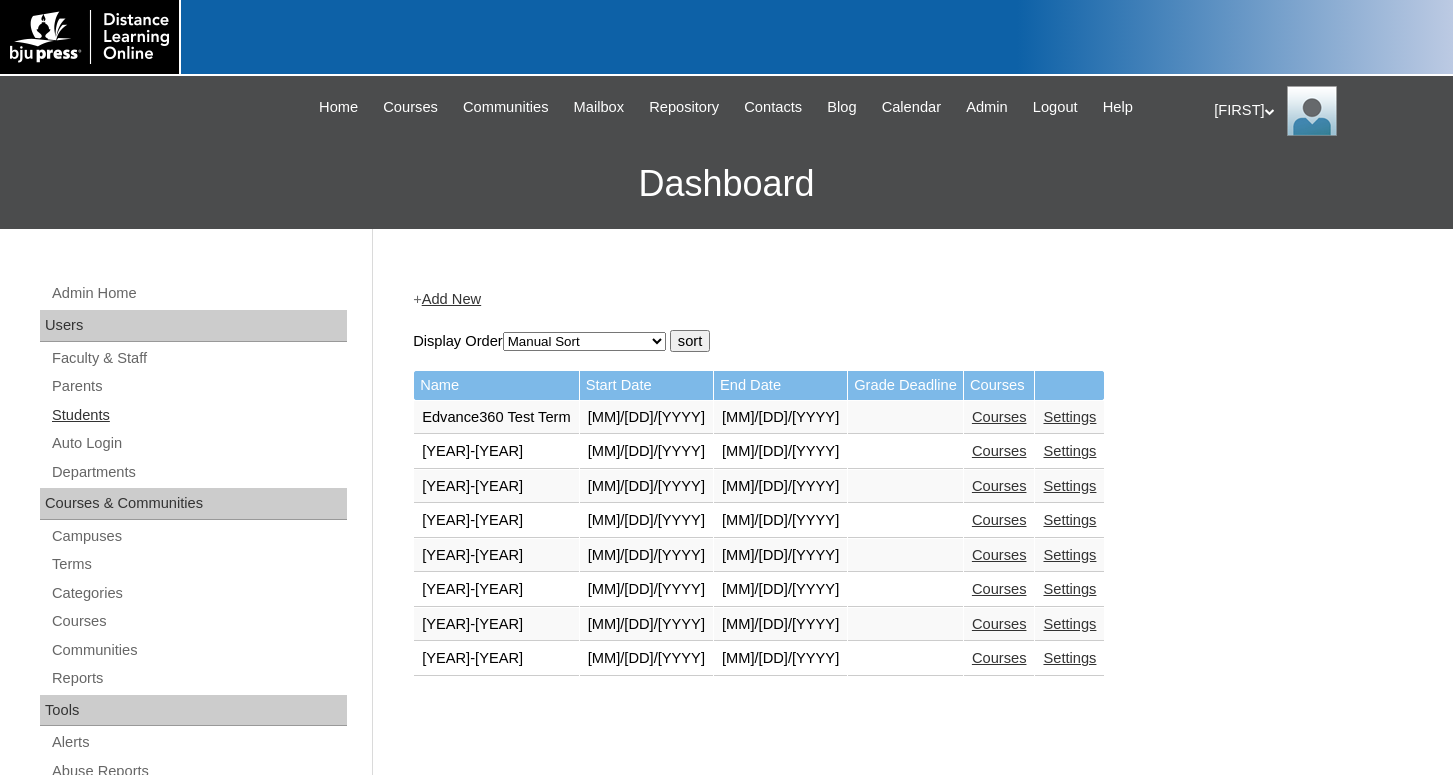 click on "Students" at bounding box center [198, 415] 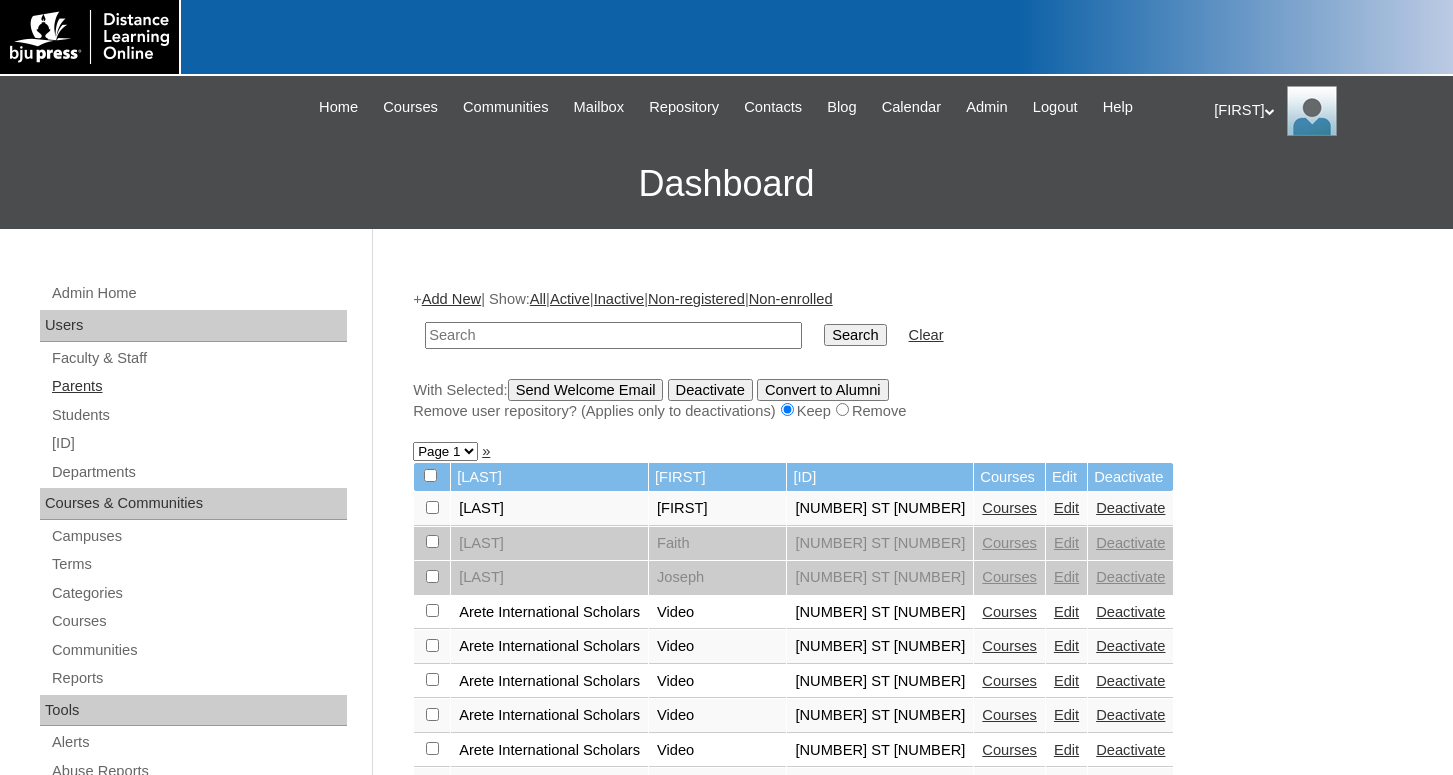 scroll, scrollTop: 0, scrollLeft: 0, axis: both 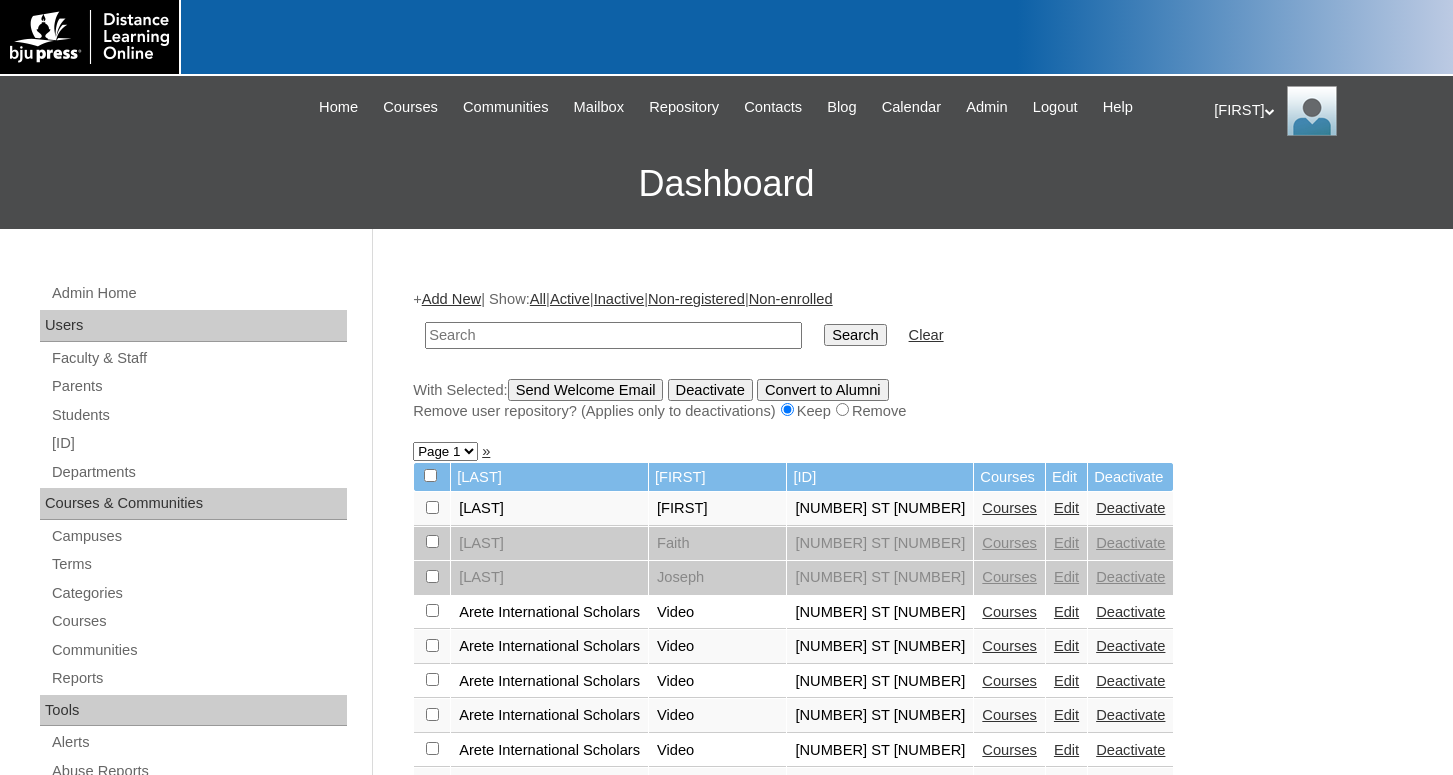 click at bounding box center (613, 335) 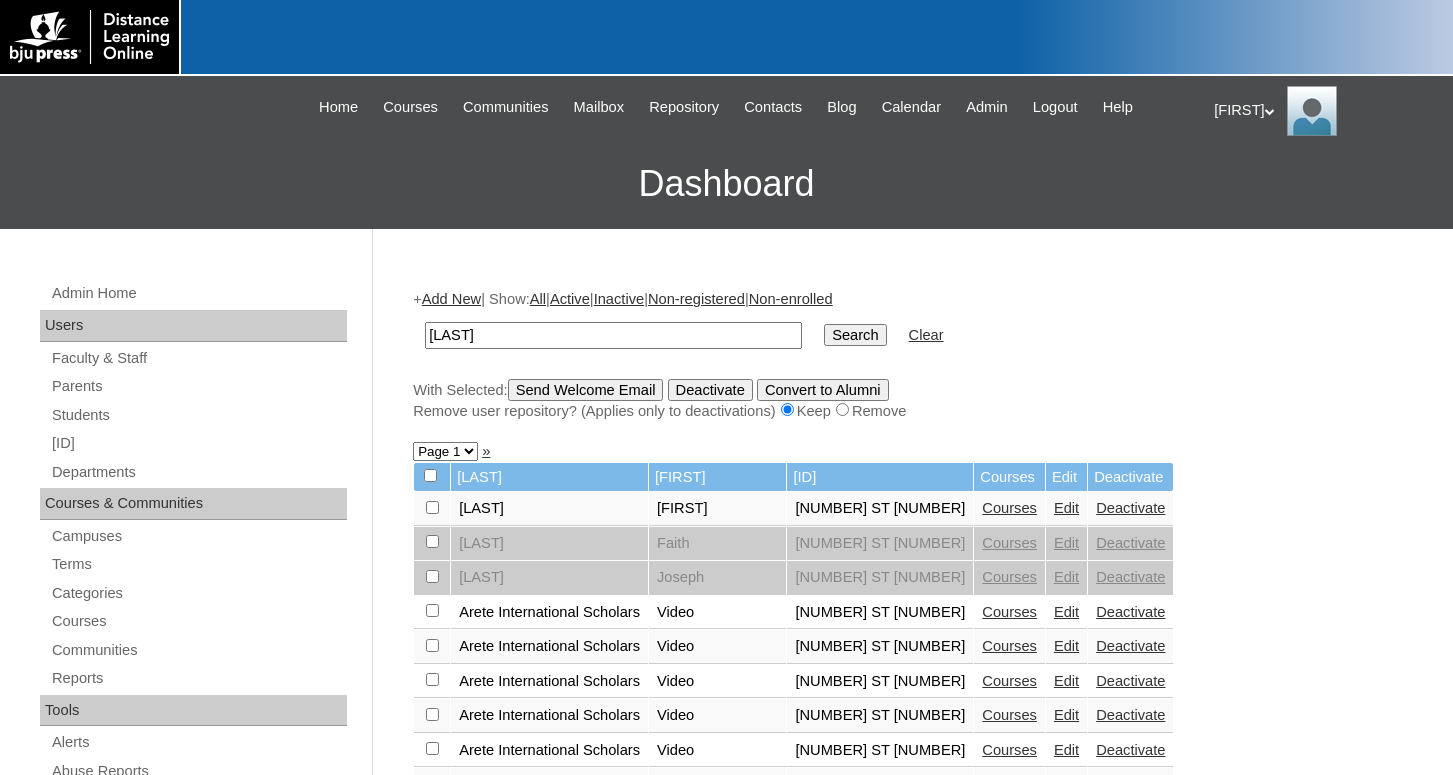 type on "[LAST]" 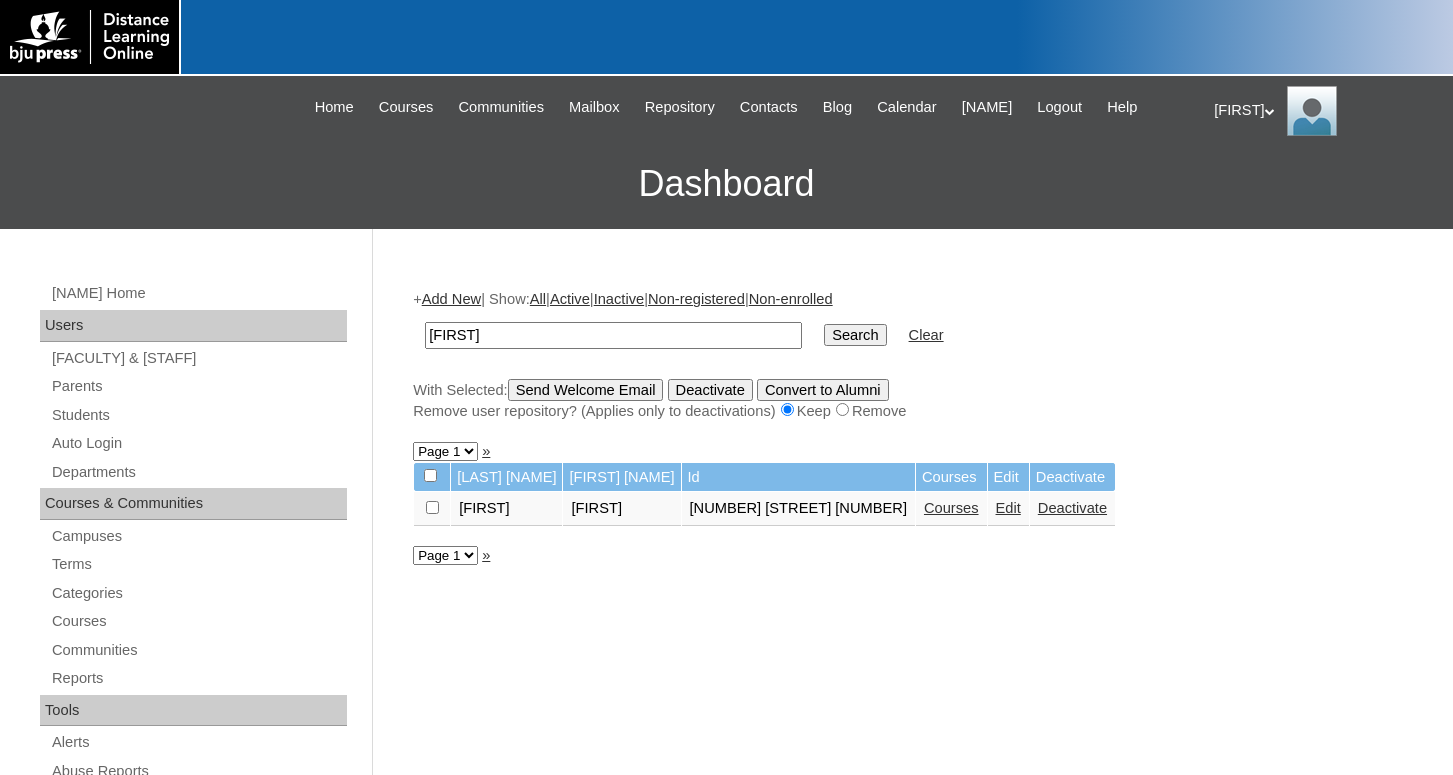 scroll, scrollTop: 0, scrollLeft: 0, axis: both 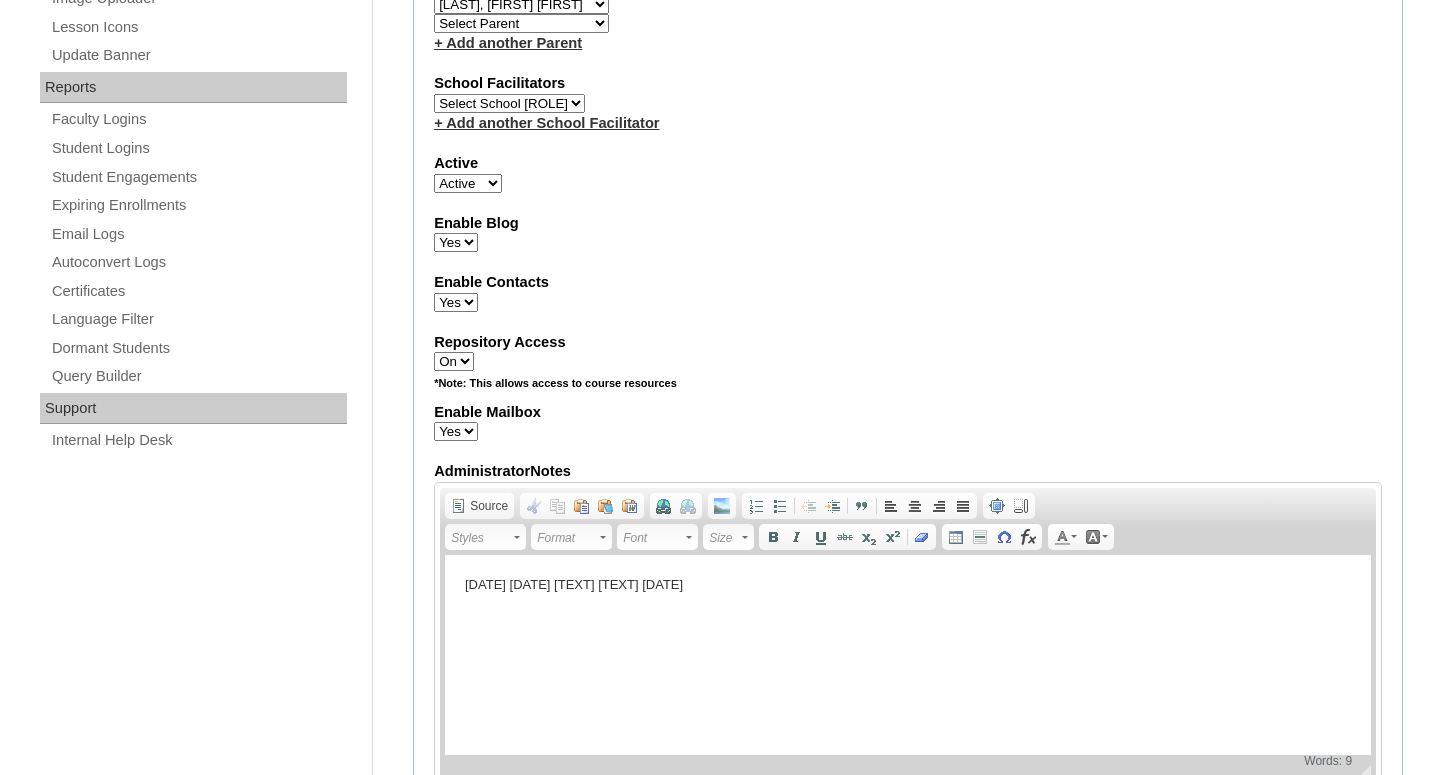 click on "10/14/24 Kintive Chr Acad lh. 11/27/24 chged Fac. lh." at bounding box center [908, 584] 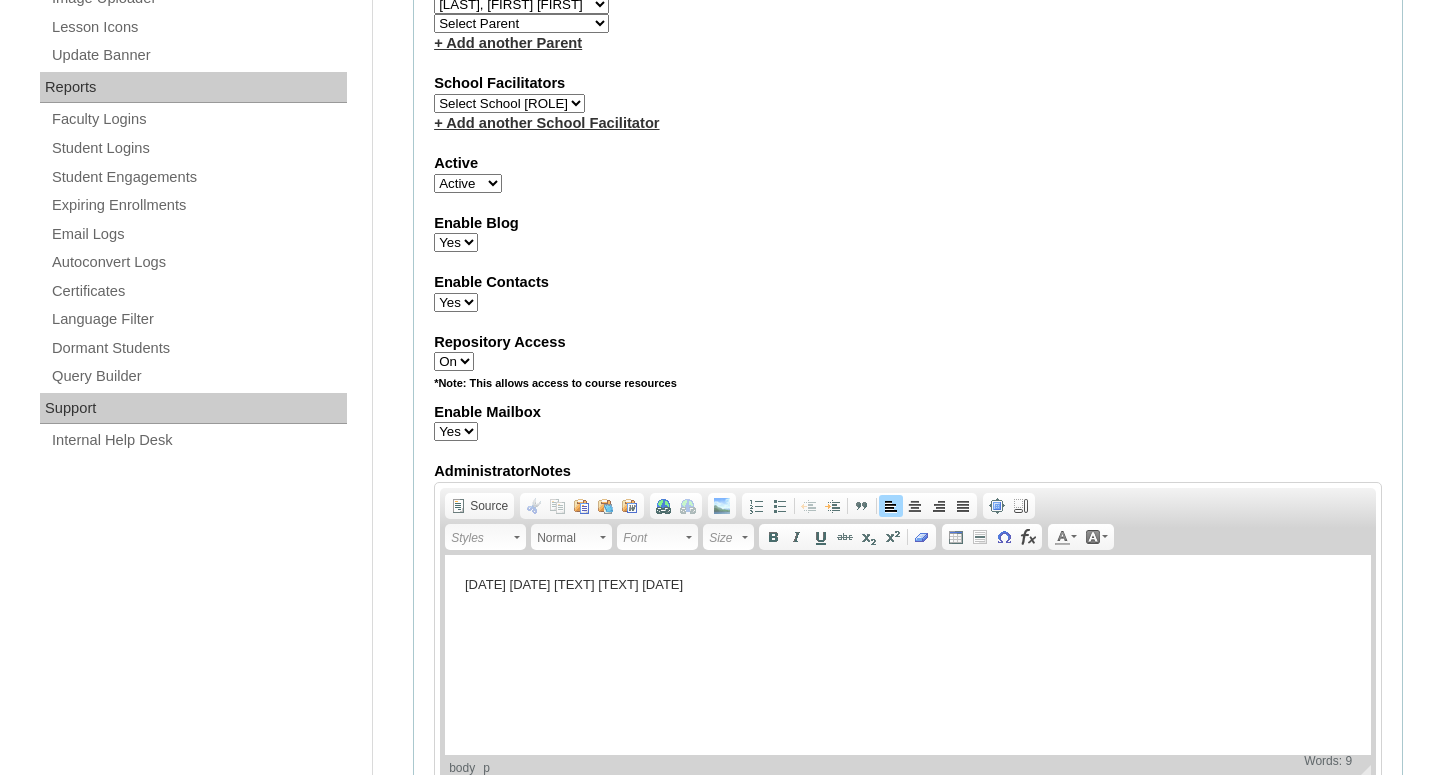 type 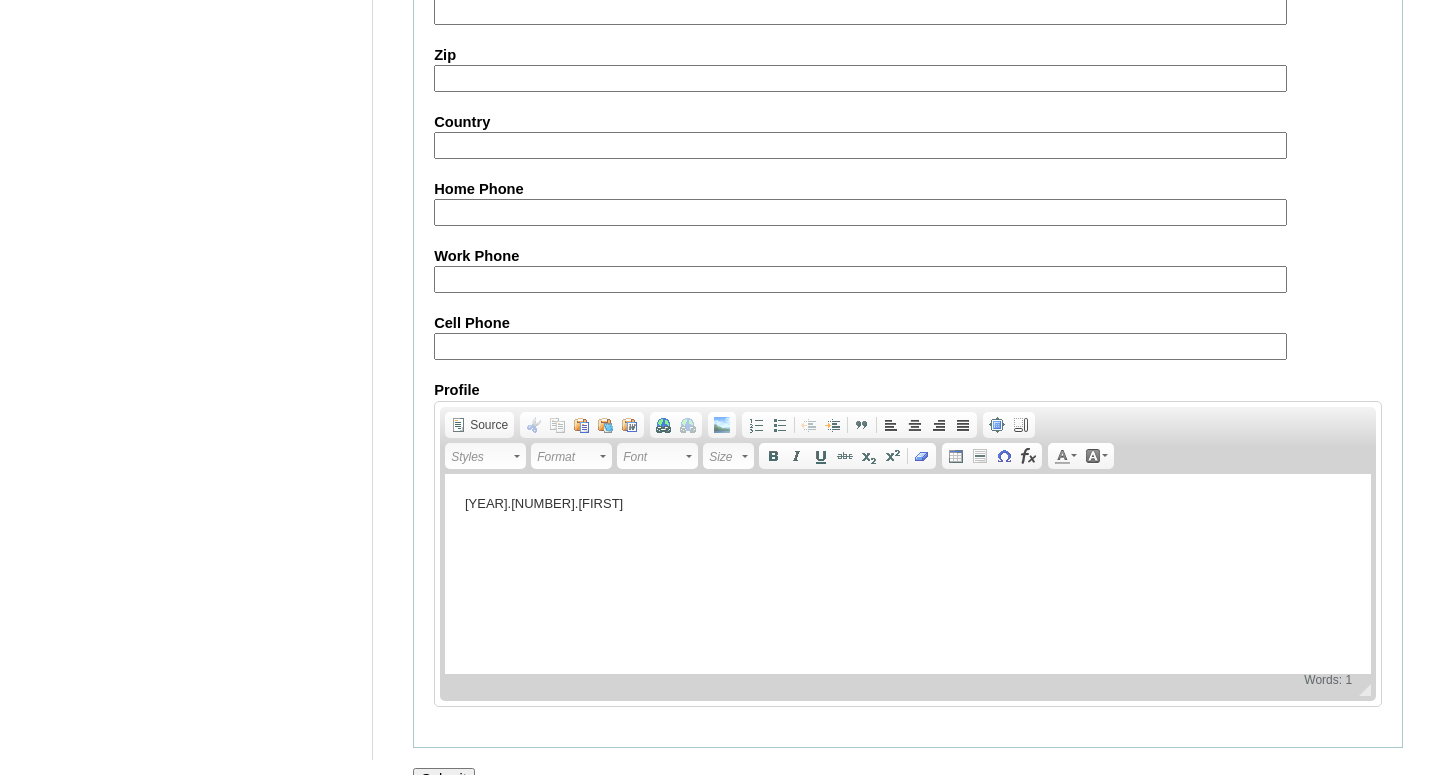 scroll, scrollTop: 2307, scrollLeft: 0, axis: vertical 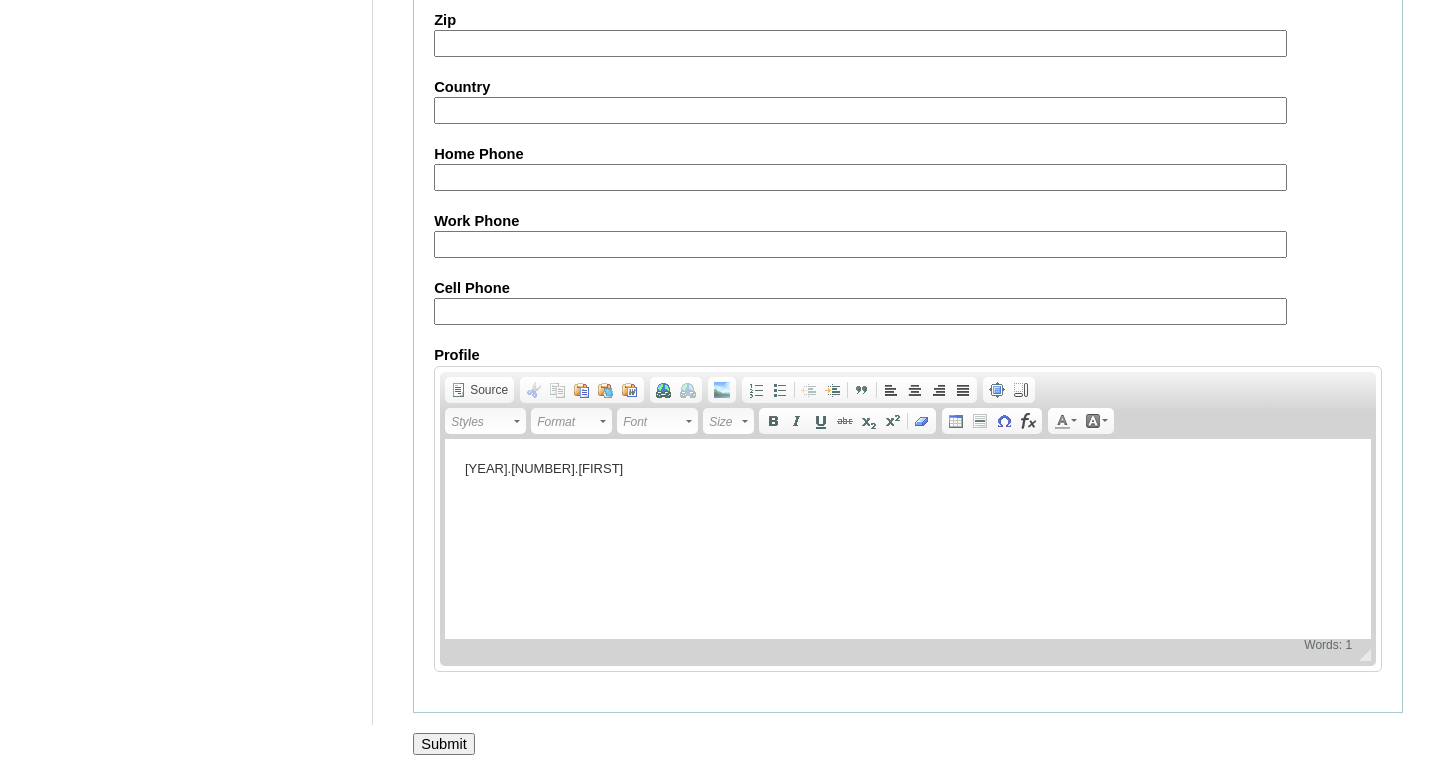 click on "Submit" at bounding box center [444, 744] 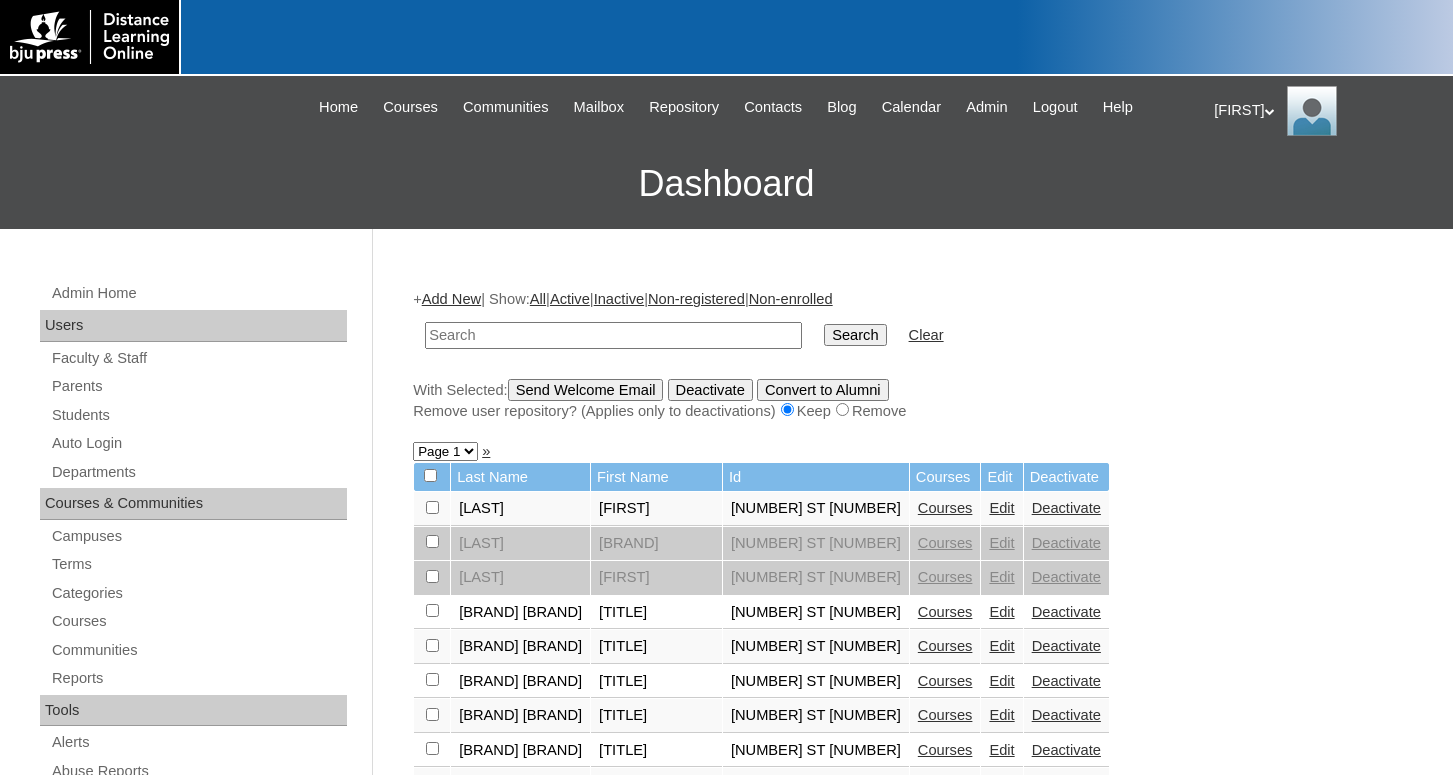 scroll, scrollTop: 0, scrollLeft: 0, axis: both 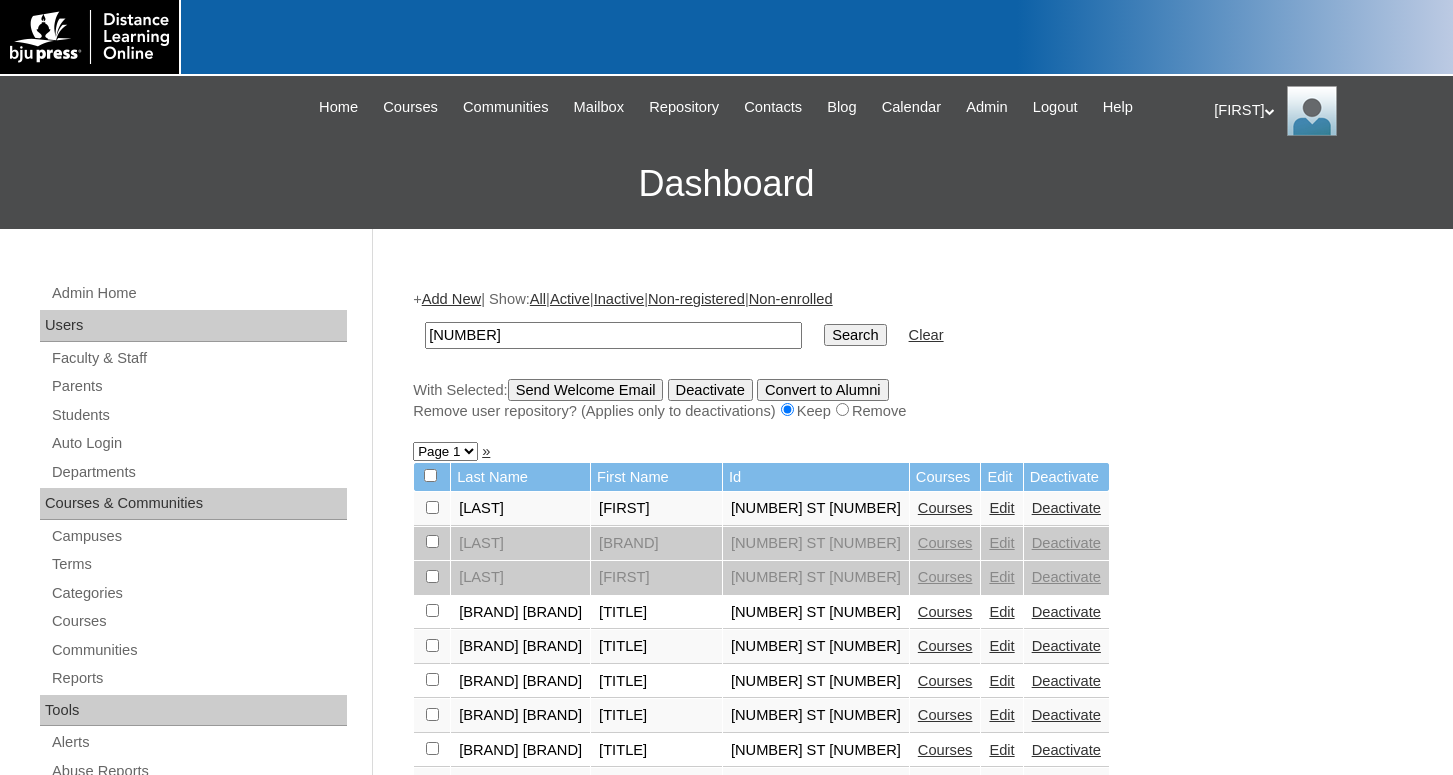 type on "[NUMBER]" 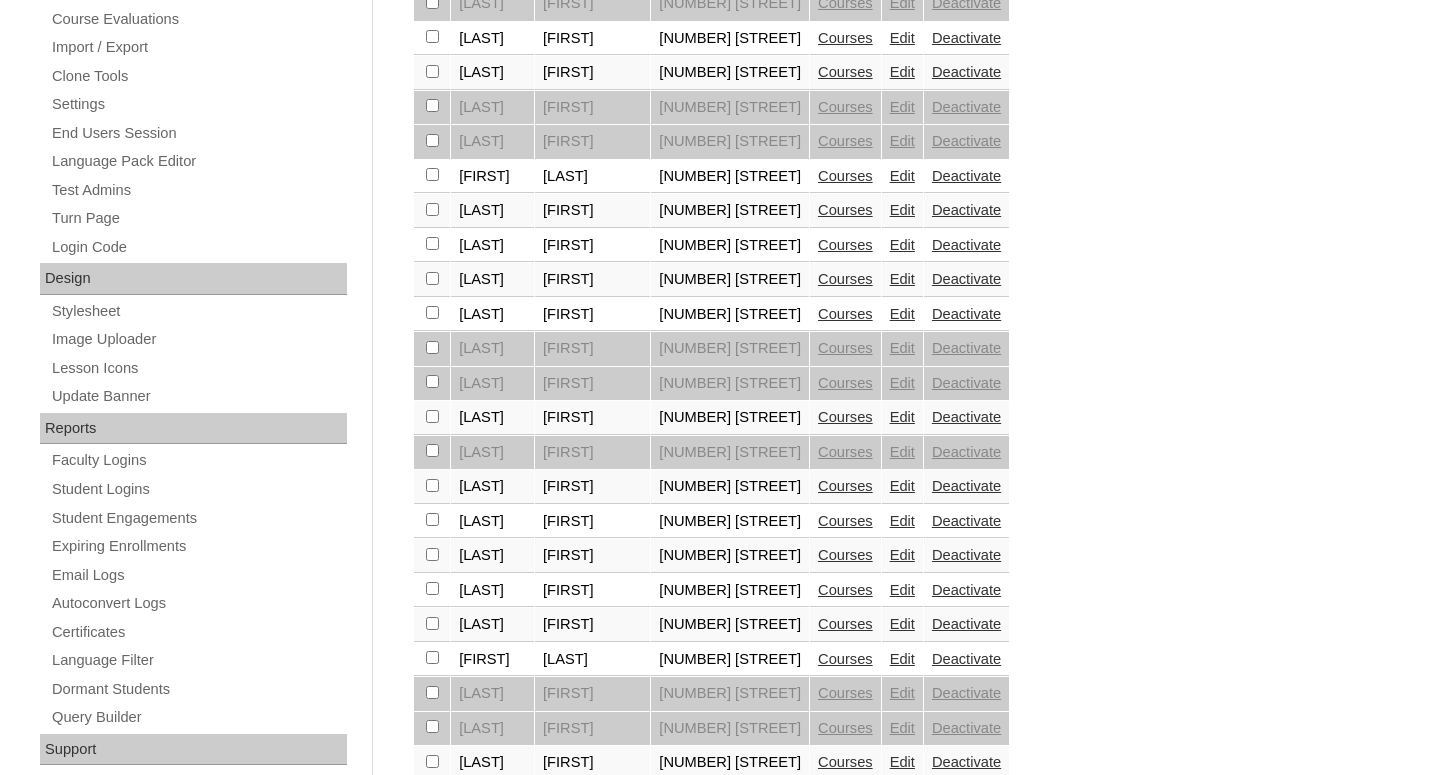 scroll, scrollTop: 816, scrollLeft: 0, axis: vertical 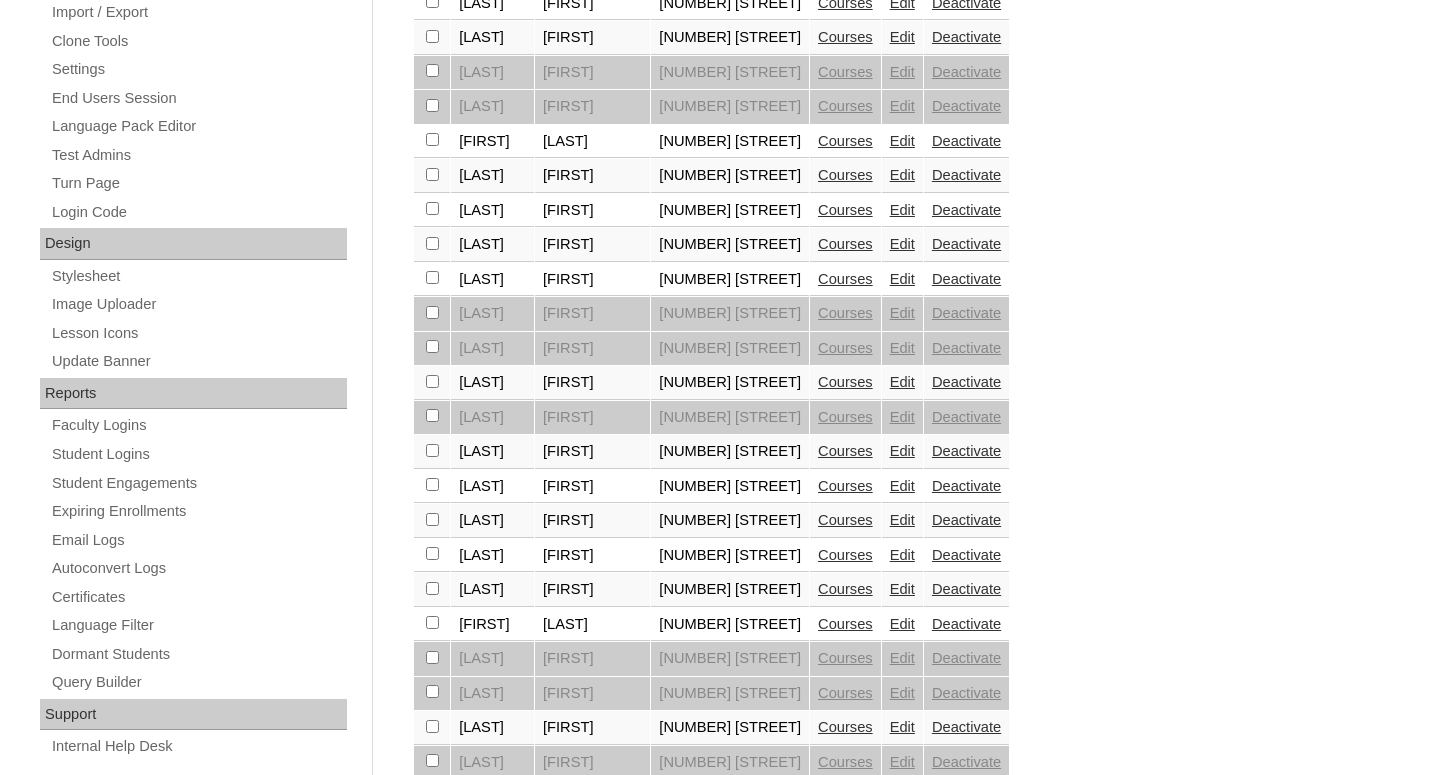 click on "Courses" at bounding box center (845, 624) 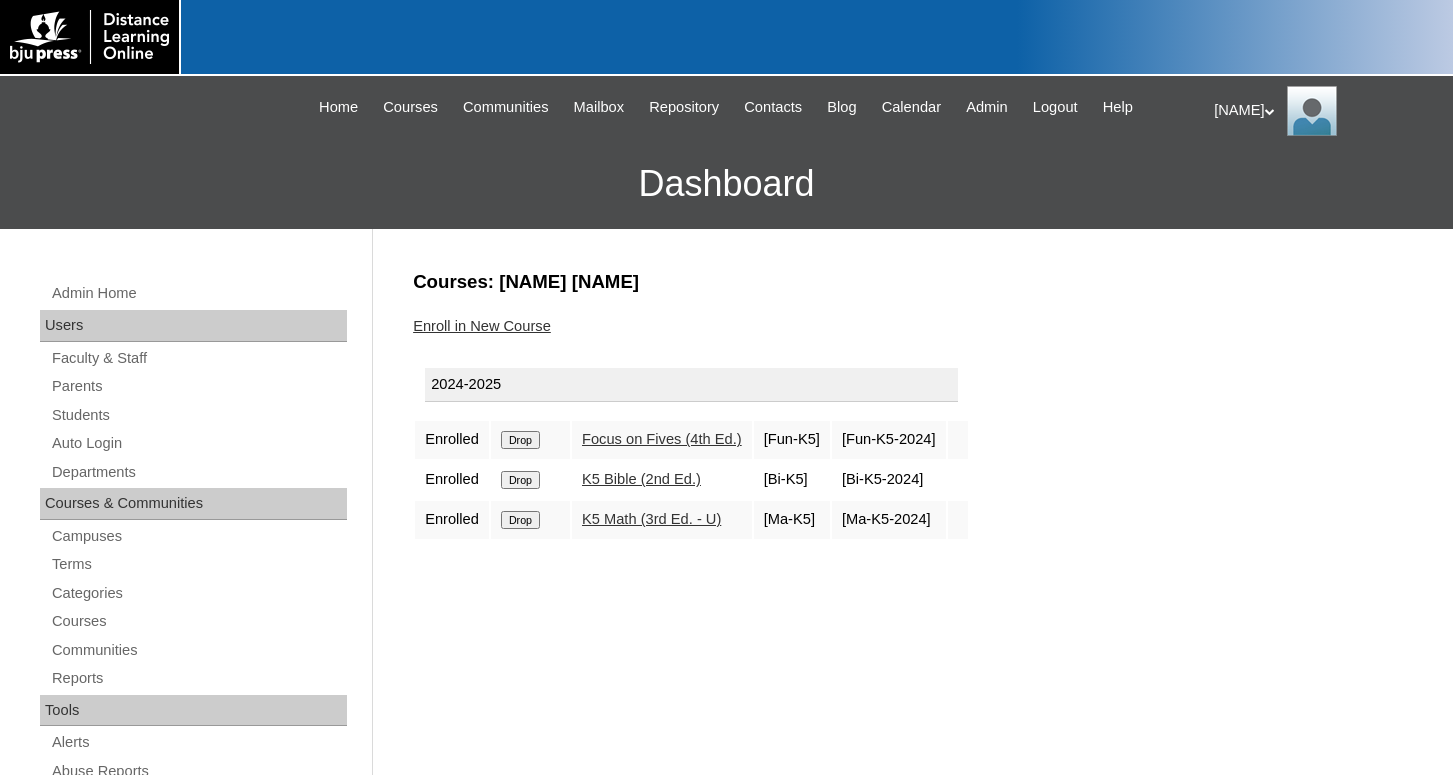 scroll, scrollTop: 0, scrollLeft: 0, axis: both 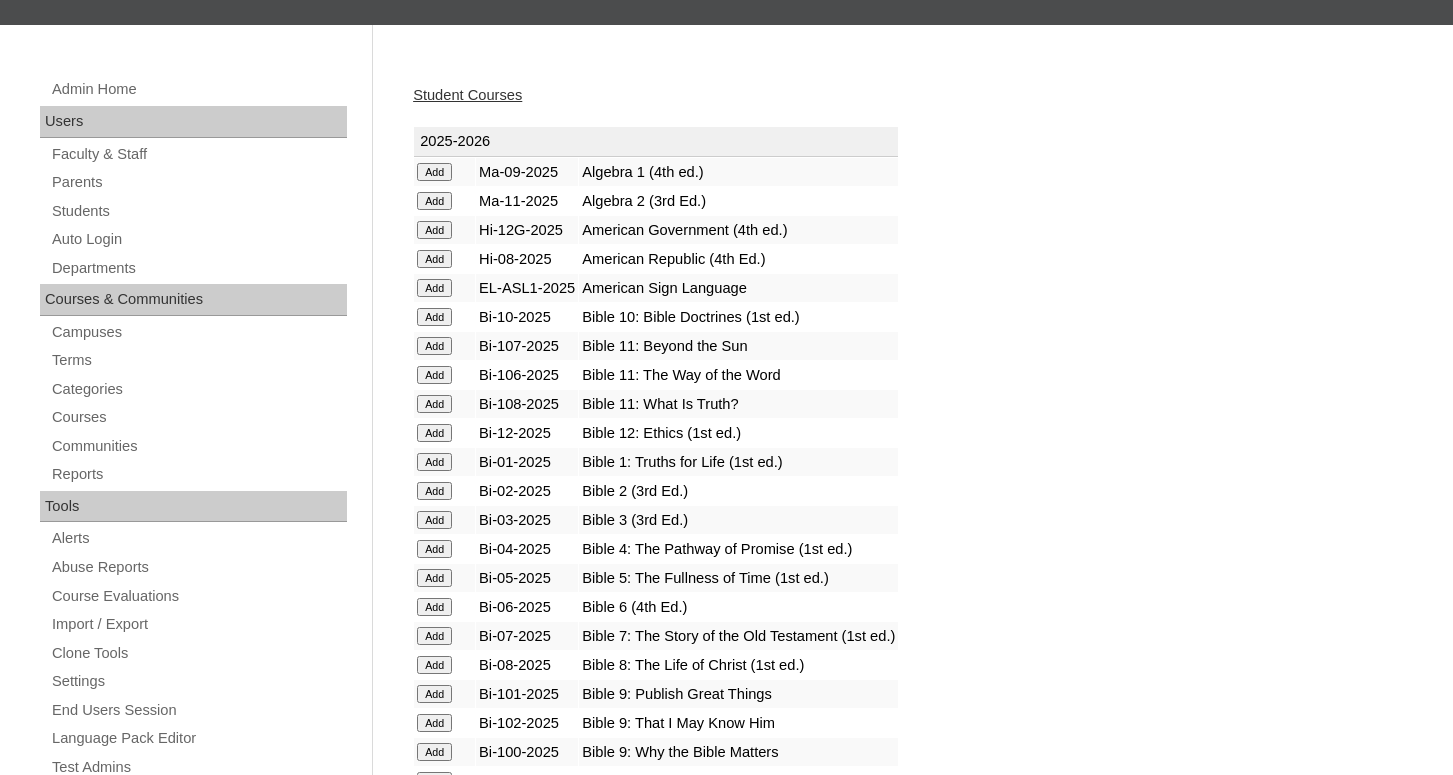 click on "Add" at bounding box center [434, 172] 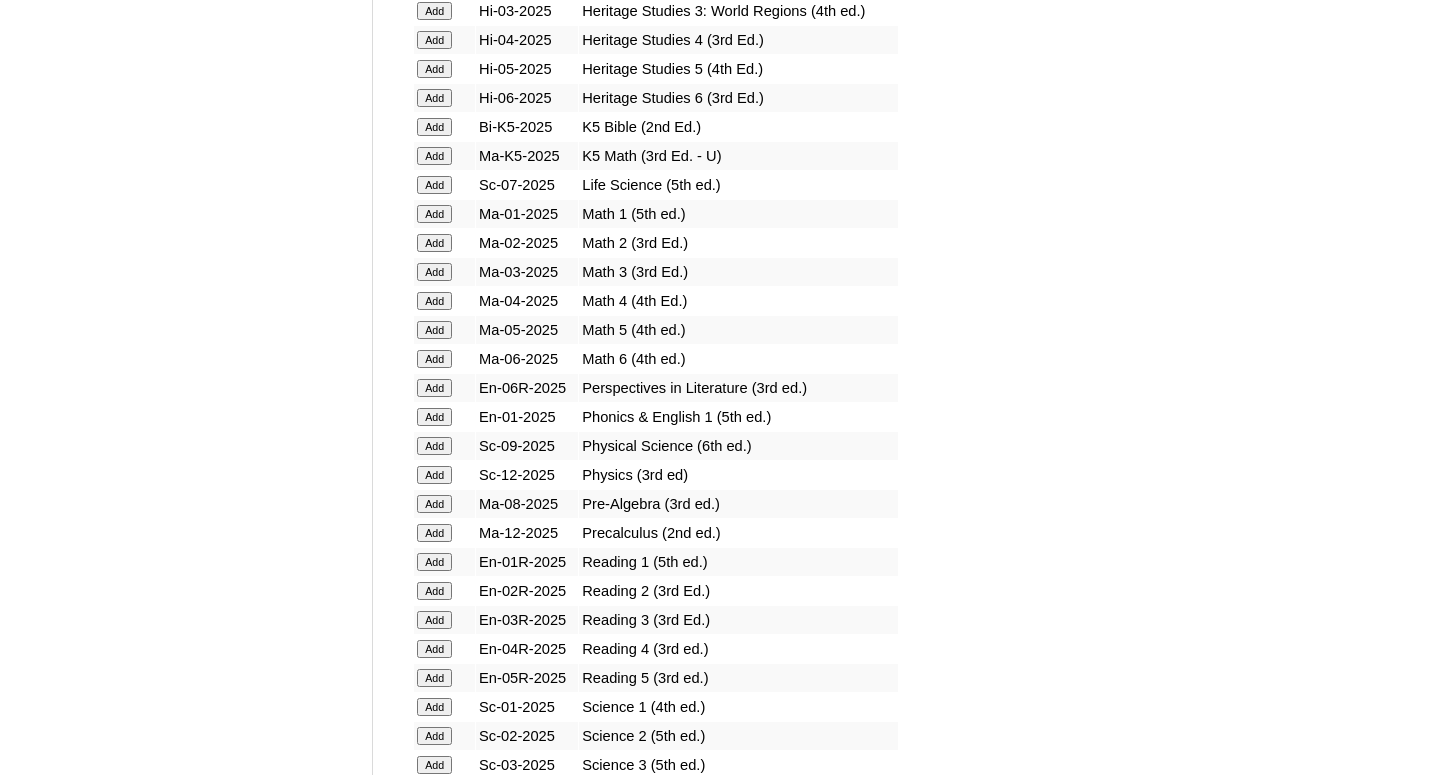 scroll, scrollTop: 2040, scrollLeft: 0, axis: vertical 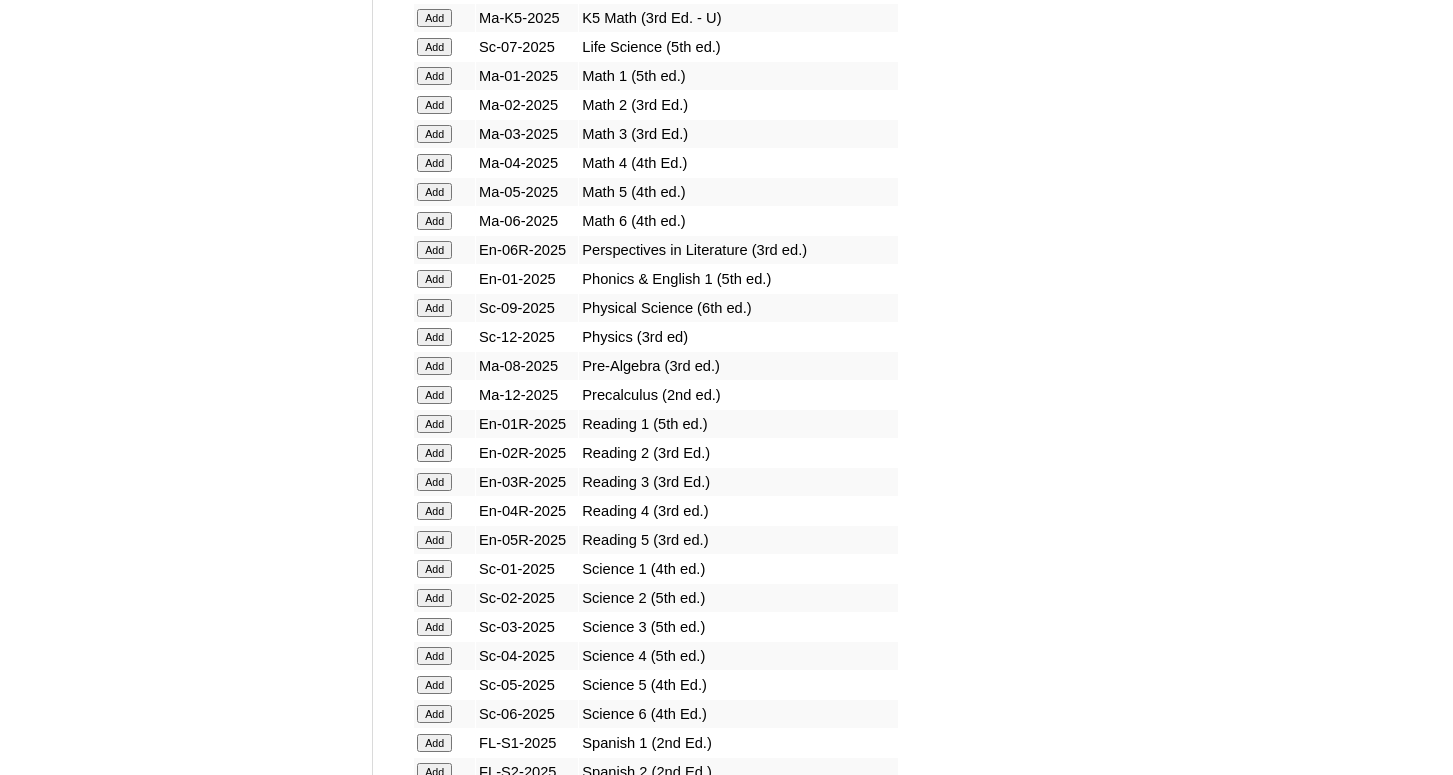 click on "Add" at bounding box center (434, -1664) 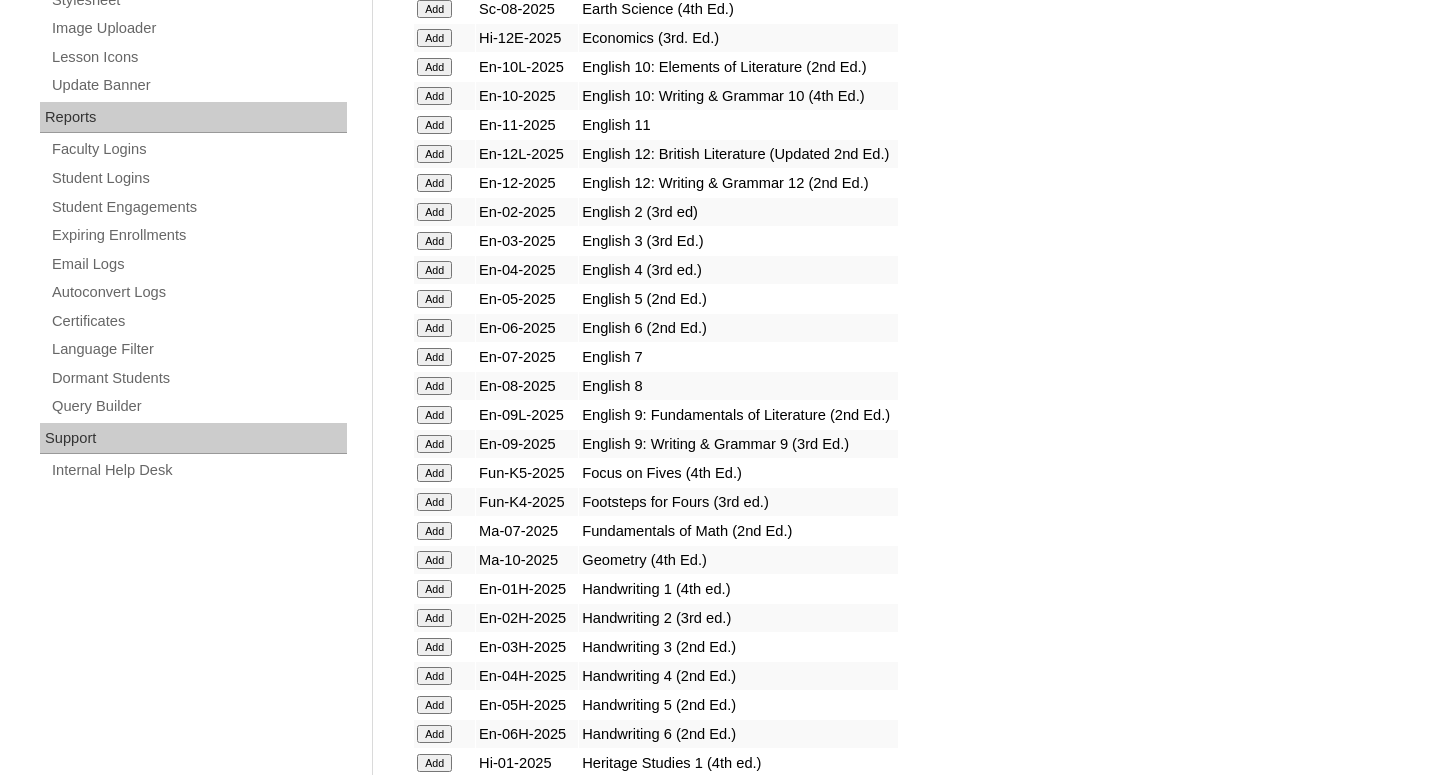 scroll, scrollTop: 1122, scrollLeft: 0, axis: vertical 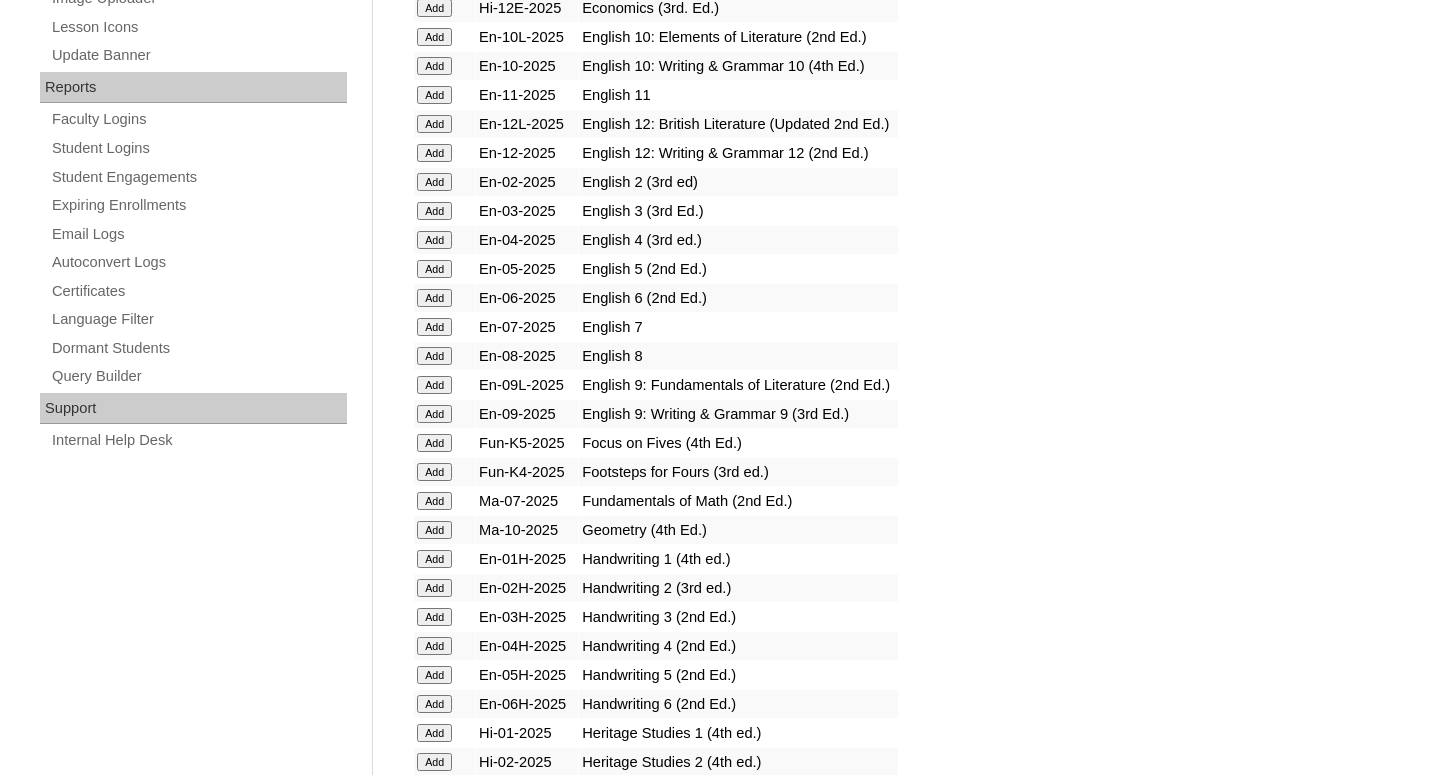 click on "Add" at bounding box center (434, -746) 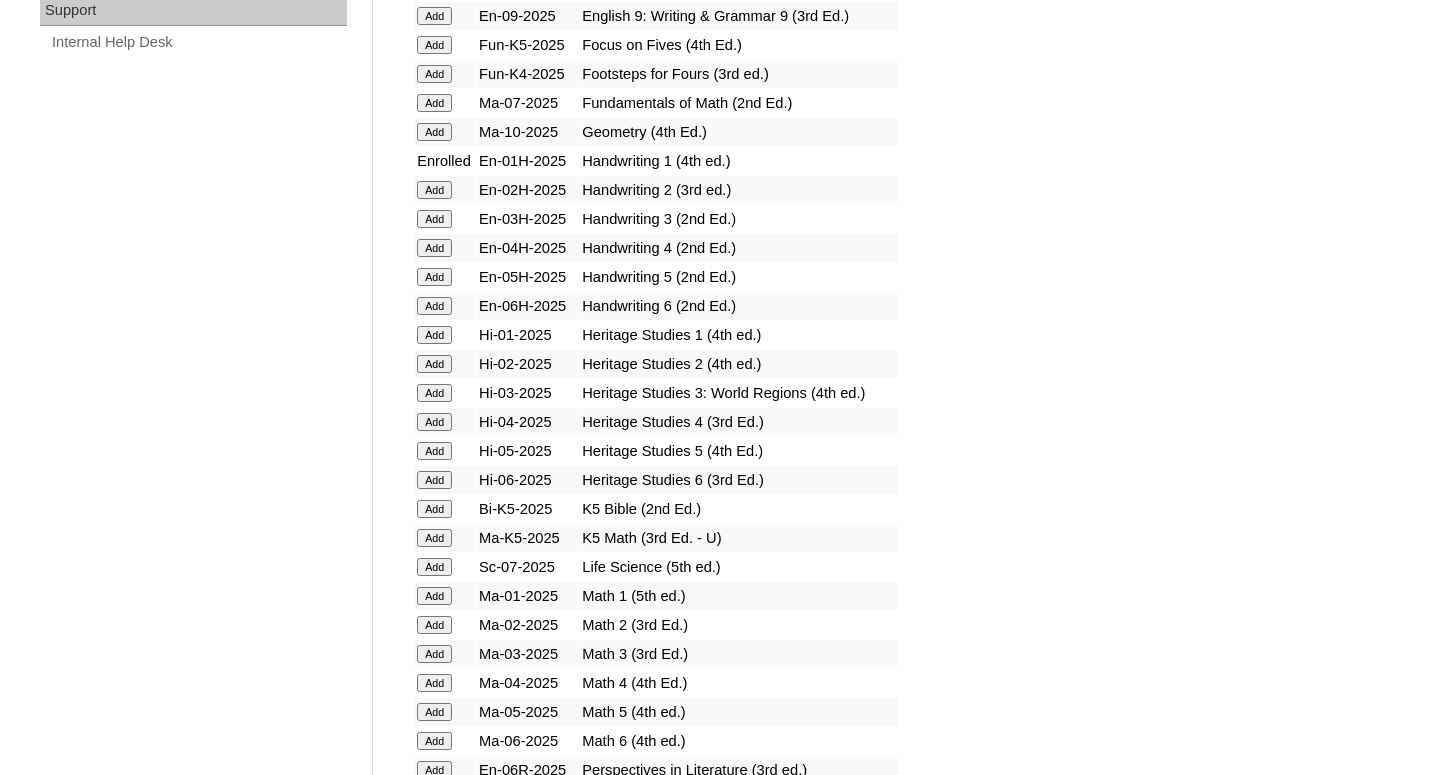 scroll, scrollTop: 1530, scrollLeft: 0, axis: vertical 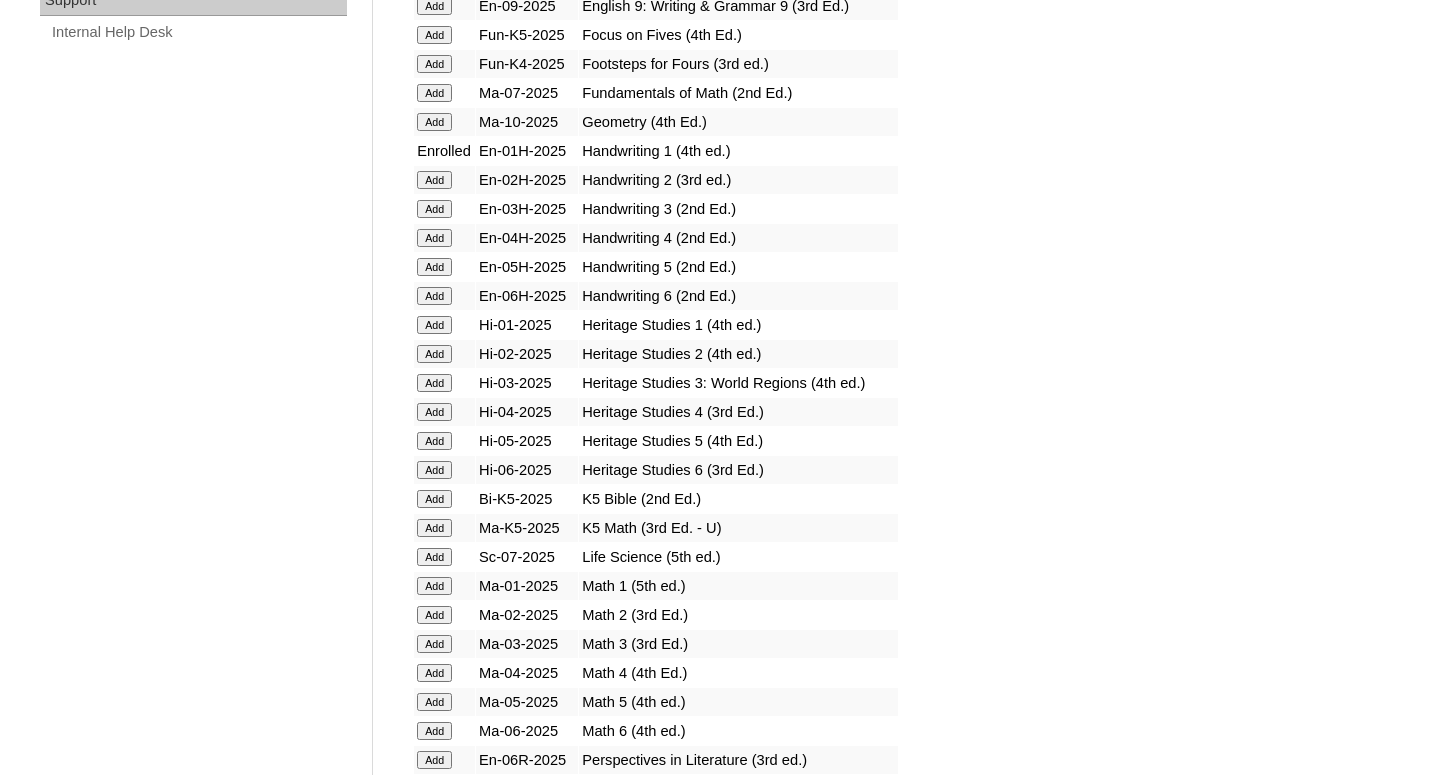 click on "Add" at bounding box center (434, -1154) 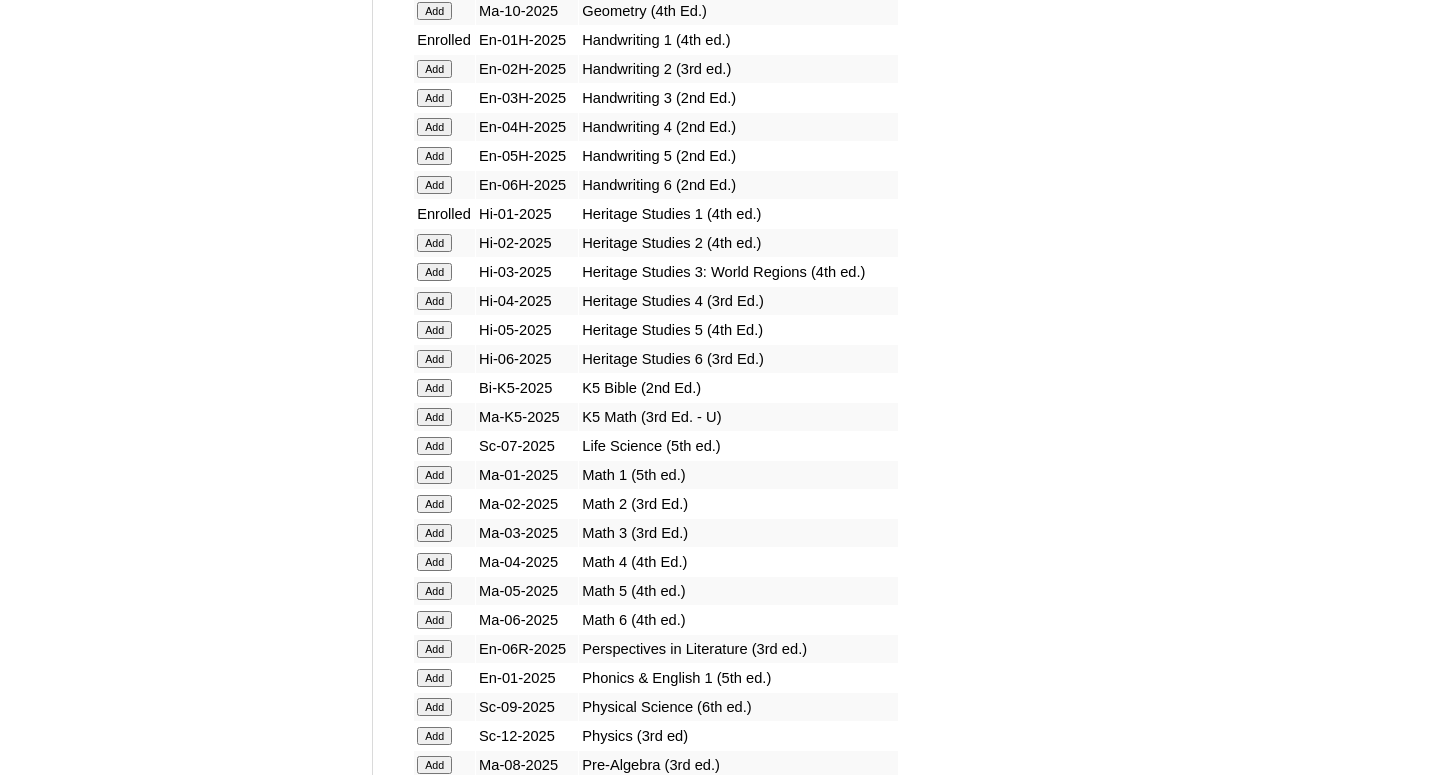 scroll, scrollTop: 1632, scrollLeft: 0, axis: vertical 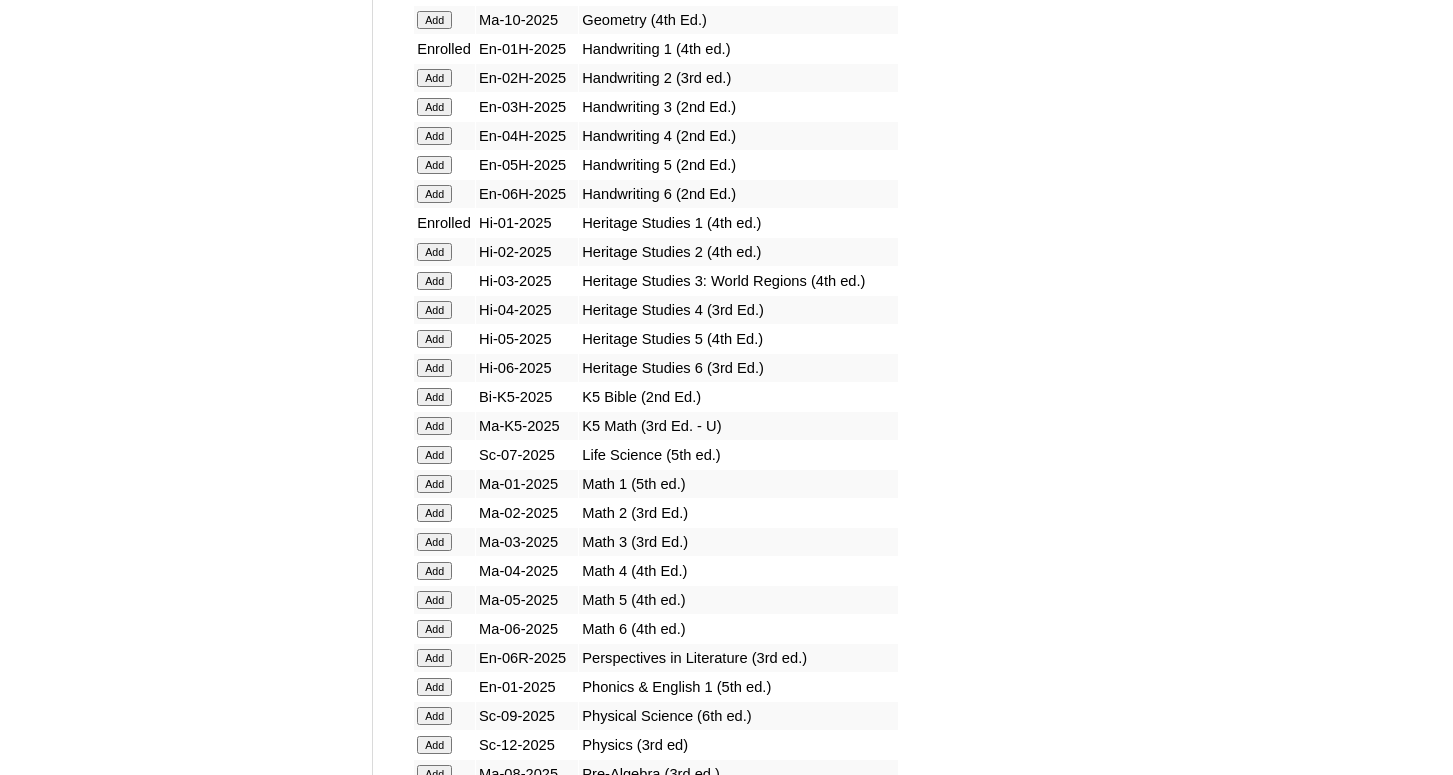 click on "Add" at bounding box center (434, -1256) 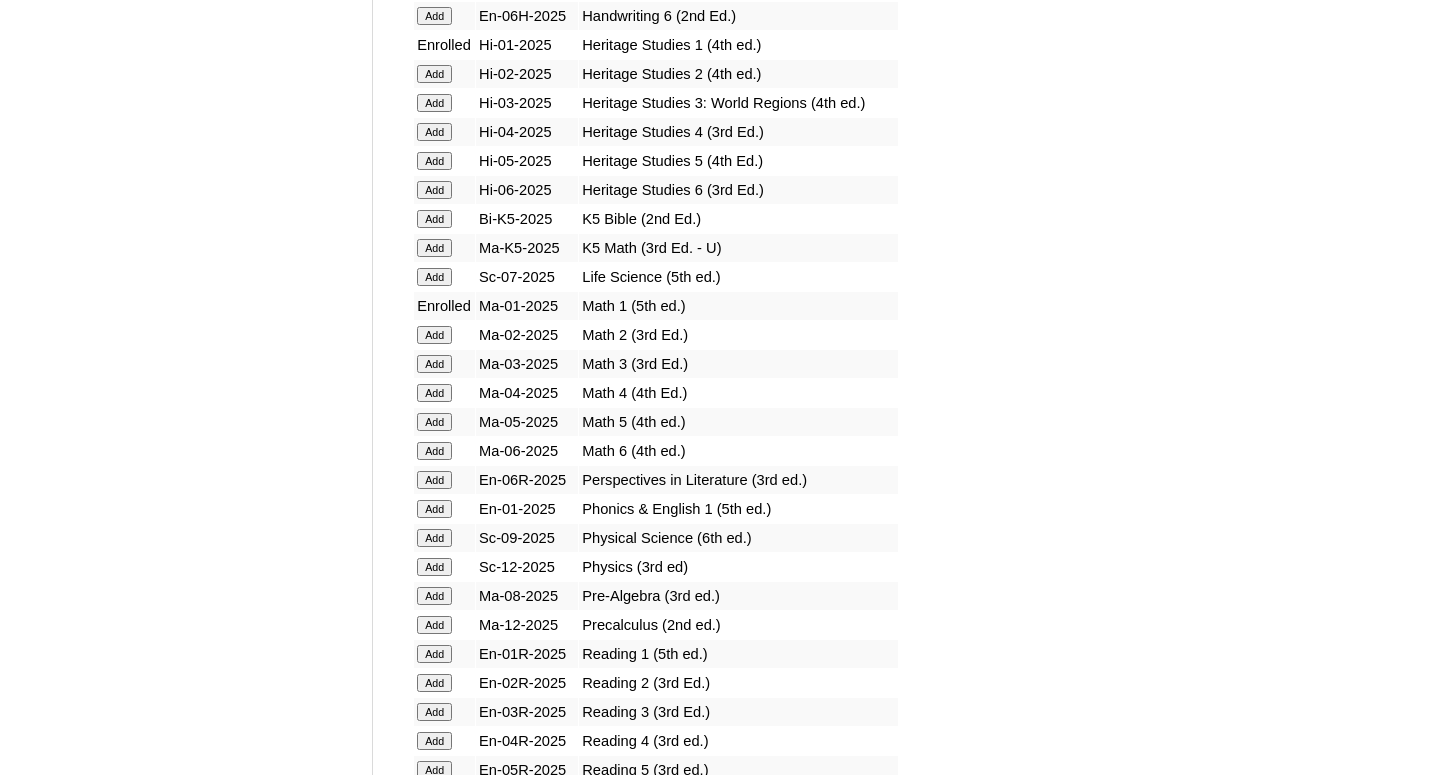 scroll, scrollTop: 1836, scrollLeft: 0, axis: vertical 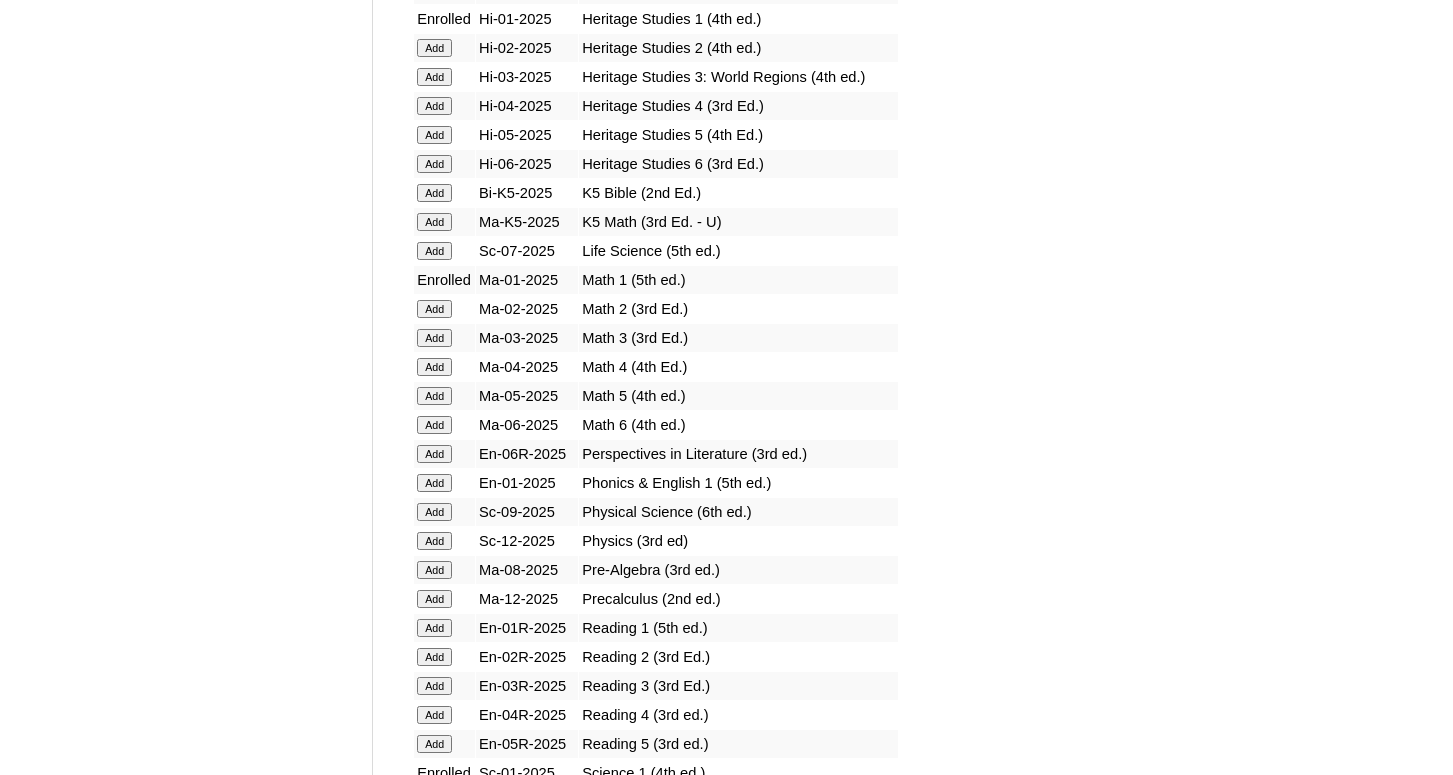 click on "Add" at bounding box center (434, -1460) 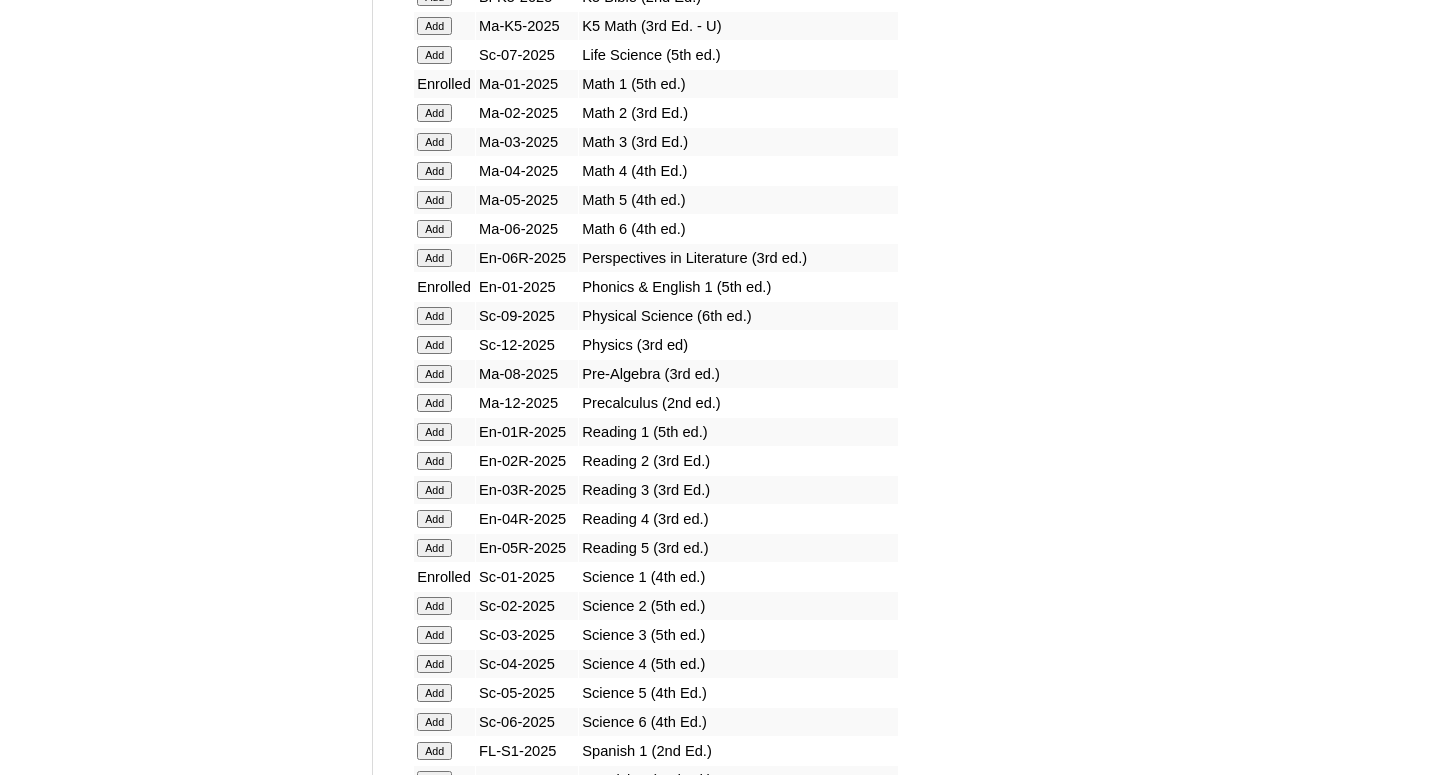 scroll, scrollTop: 2142, scrollLeft: 0, axis: vertical 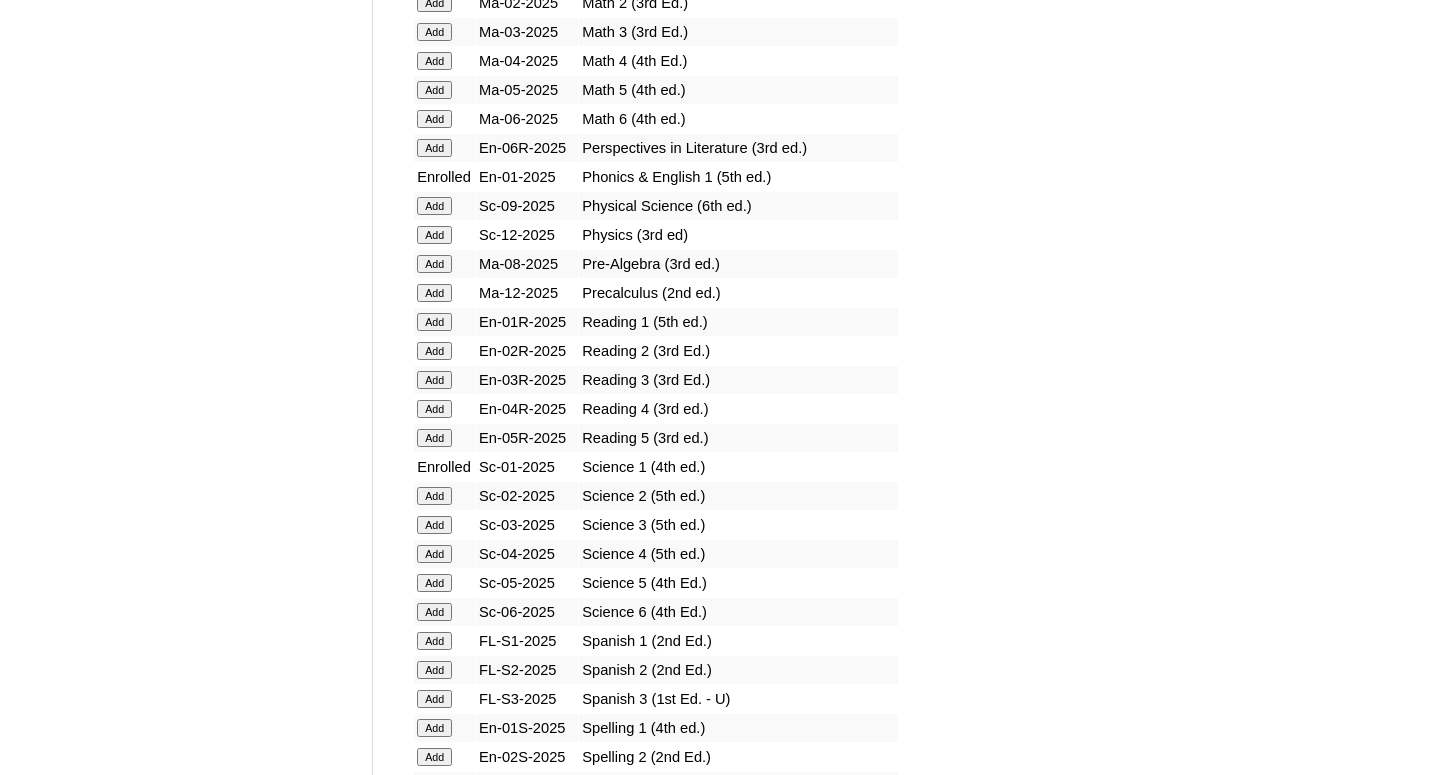 click on "Add" at bounding box center [434, -1766] 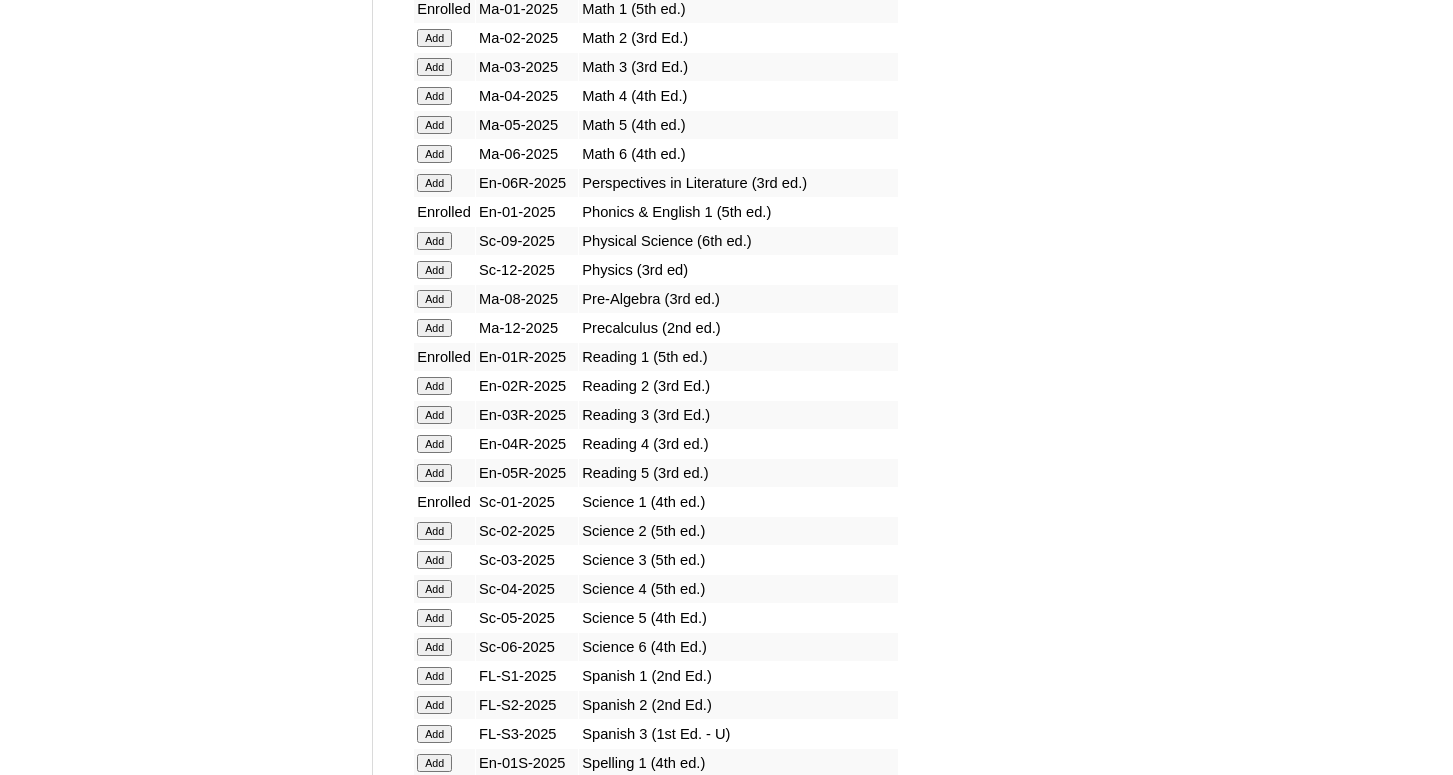 scroll, scrollTop: 2346, scrollLeft: 0, axis: vertical 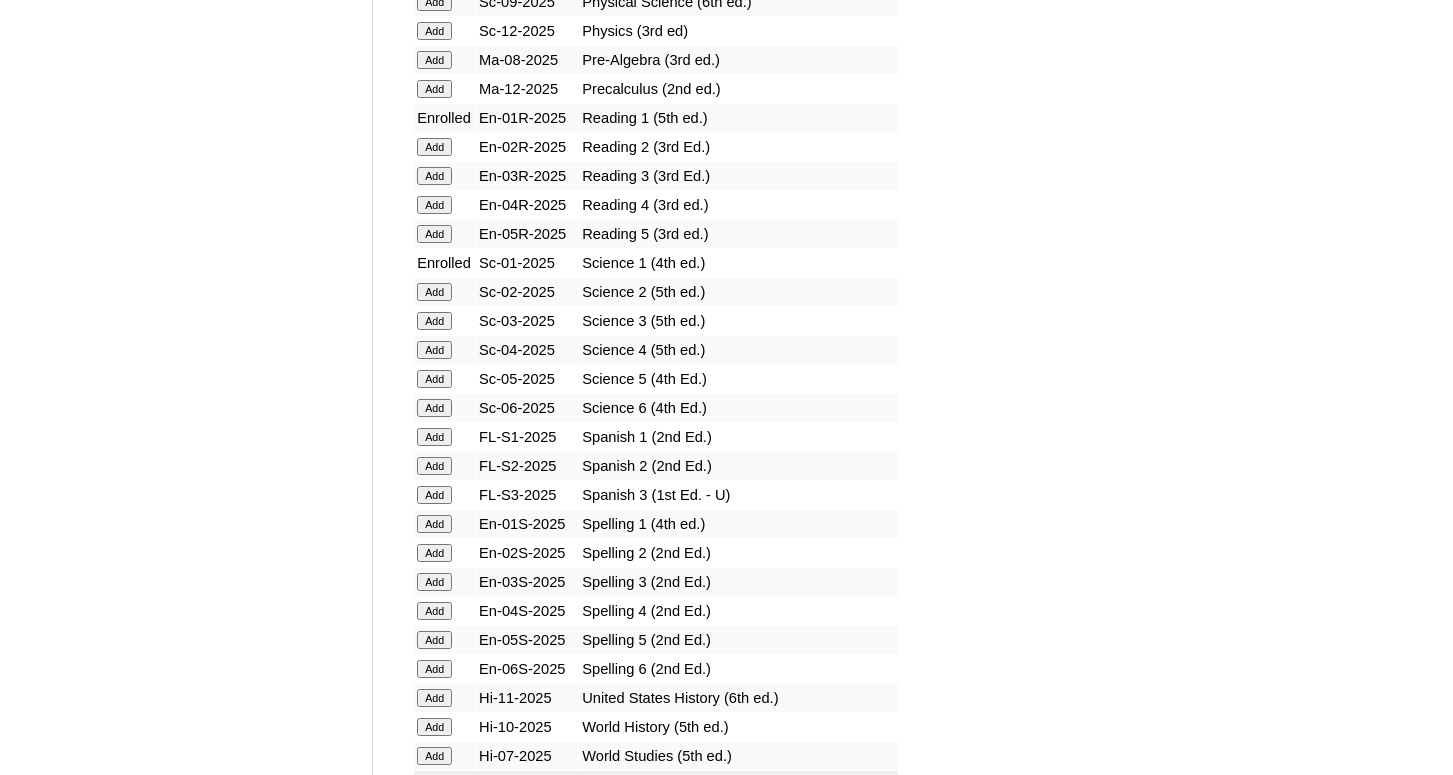 click on "Add" at bounding box center (434, -1970) 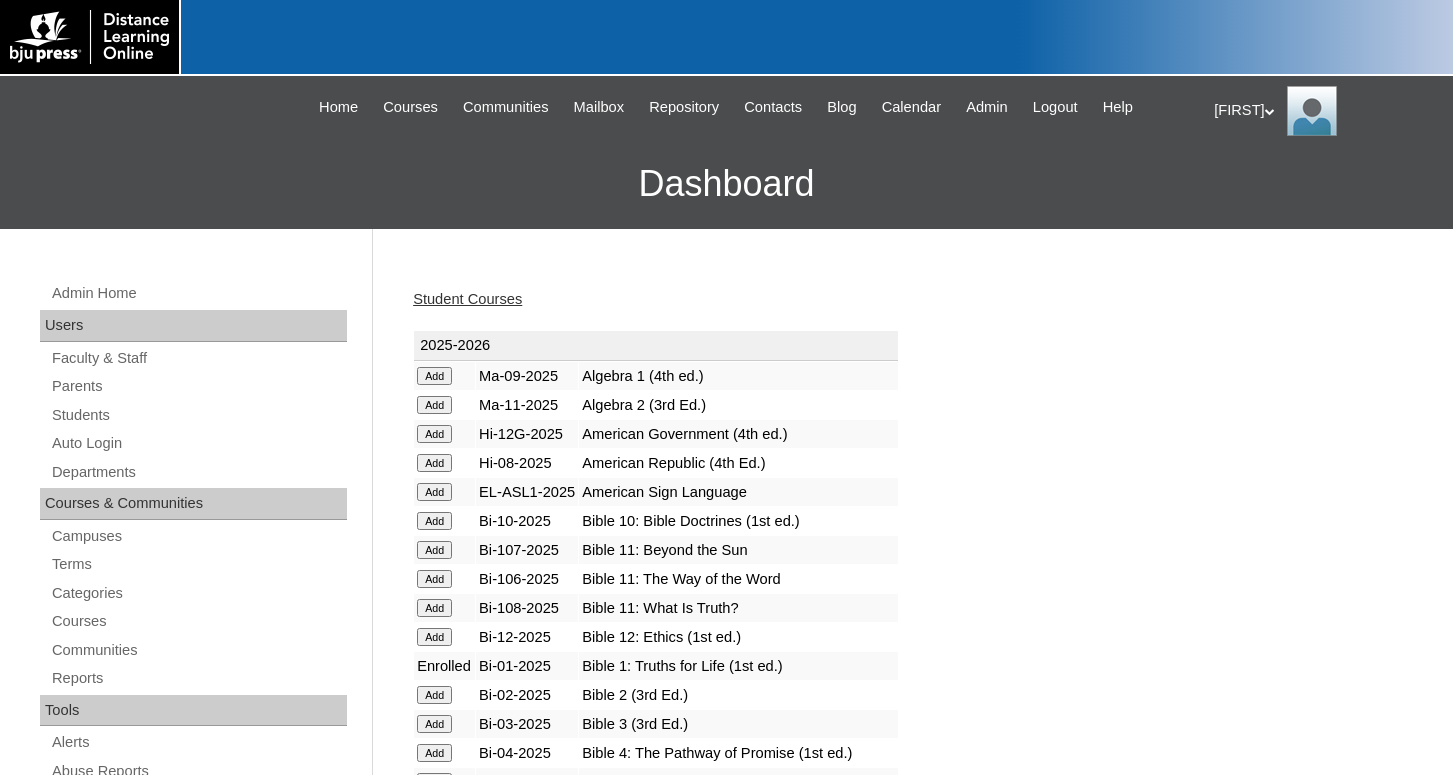 scroll, scrollTop: 0, scrollLeft: 0, axis: both 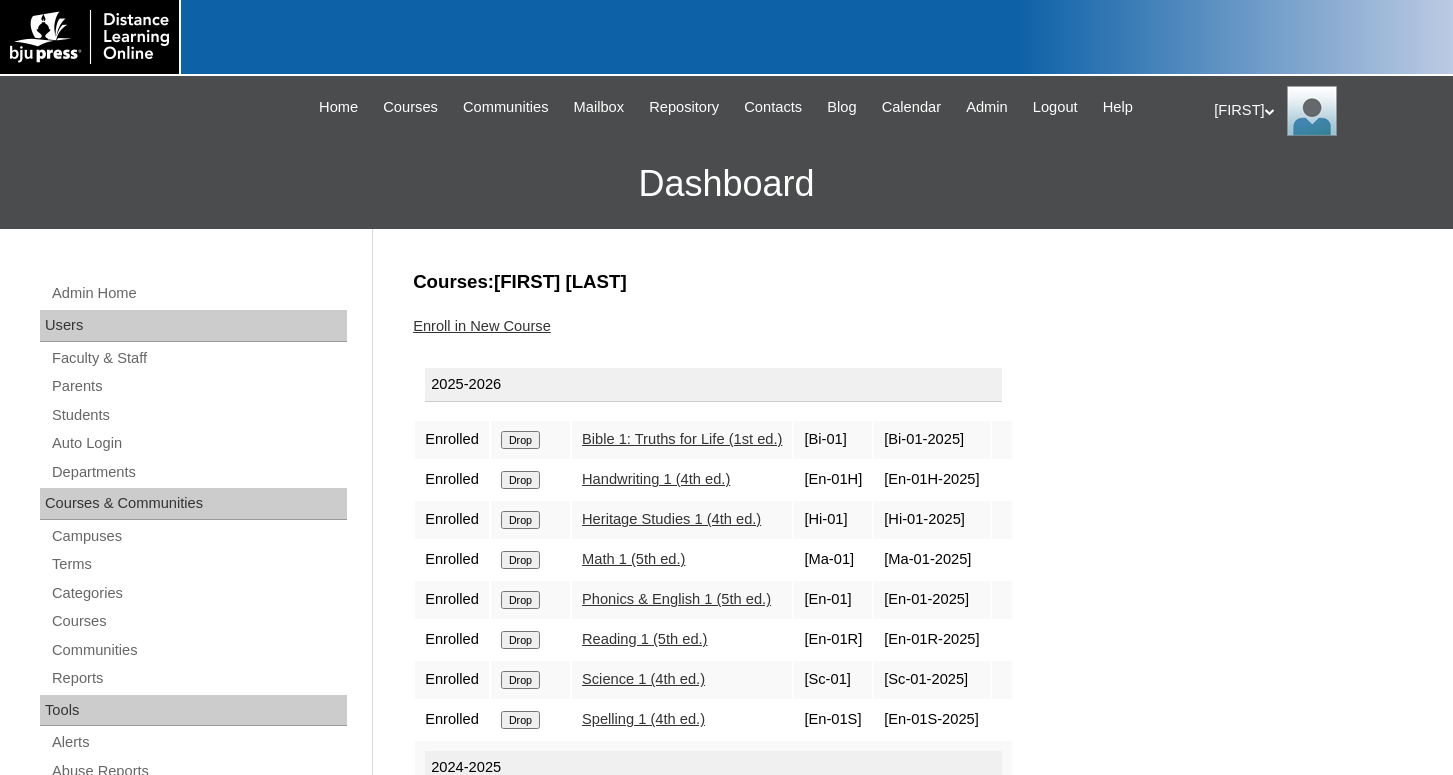 click on "Admin Home
Users
Faculty & Staff
Parents
Students
Auto Login
Departments
Courses & Communities
Campuses
Terms
Categories
Courses
Communities
Reports
Tools
Alerts
Abuse Reports
Course Evaluations
Import / Export
Clone Tools
Settings
End Users Session
Language Pack Editor
Test Admins
Turn Page
Login Code
Design
Stylesheet
Image Uploader
Lesson Icons
Update Banner
Reports
Faculty Logins
Student Logins
Student Engagements
Expiring Enrollments
Email Logs
Autoconvert Logs
Certificates
Language Filter
Dormant Students
Query Builder
Support
Internal Help Desk" at bounding box center (196, 903) 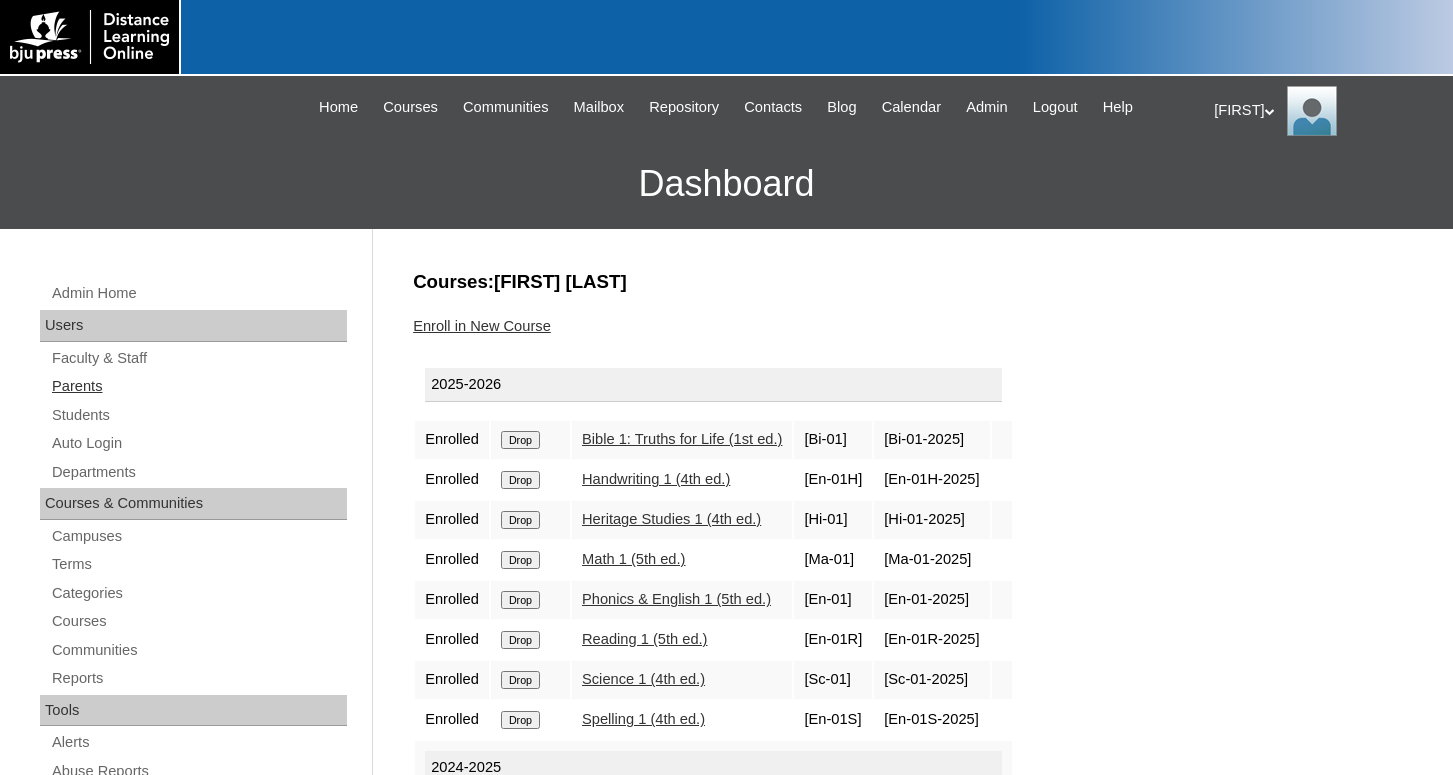 click on "Parents" at bounding box center [198, 386] 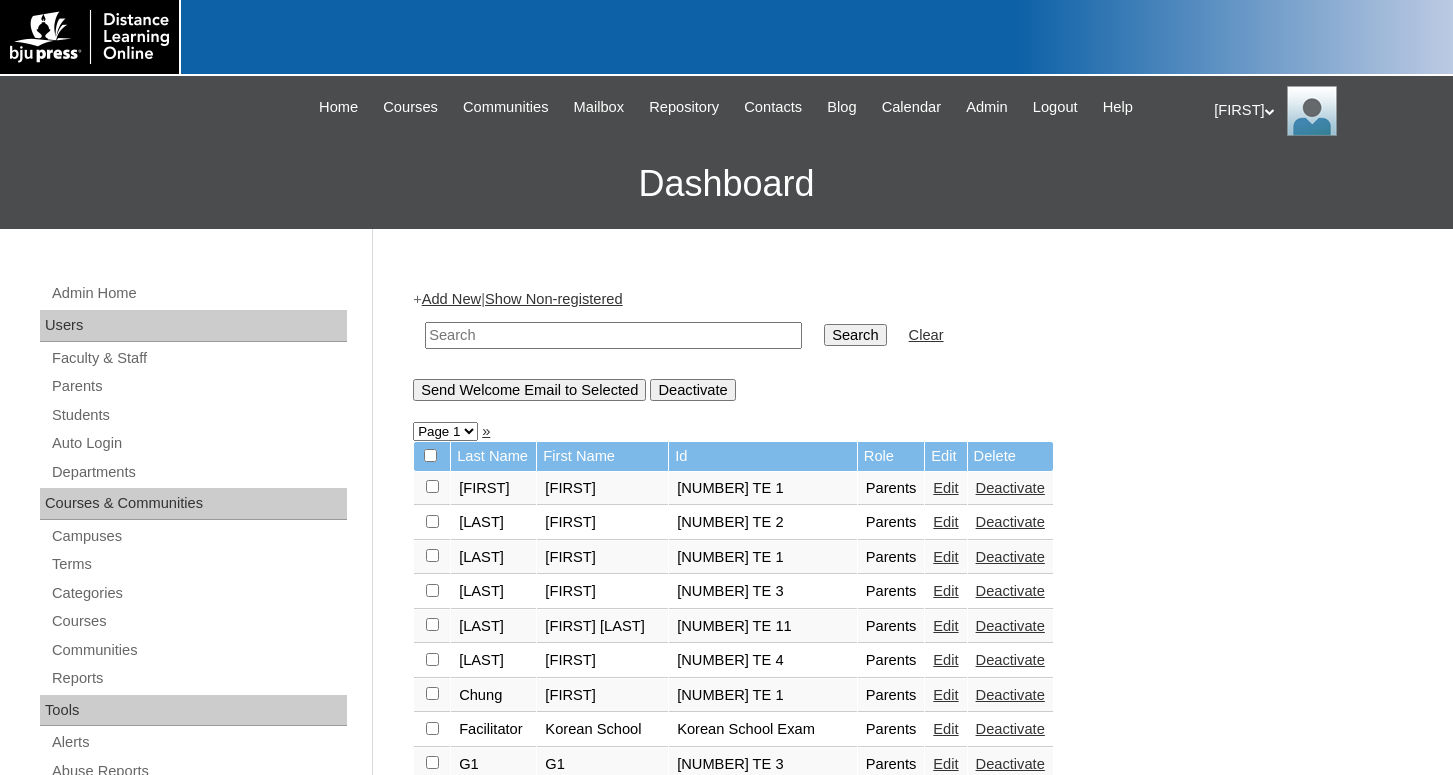 scroll, scrollTop: 0, scrollLeft: 0, axis: both 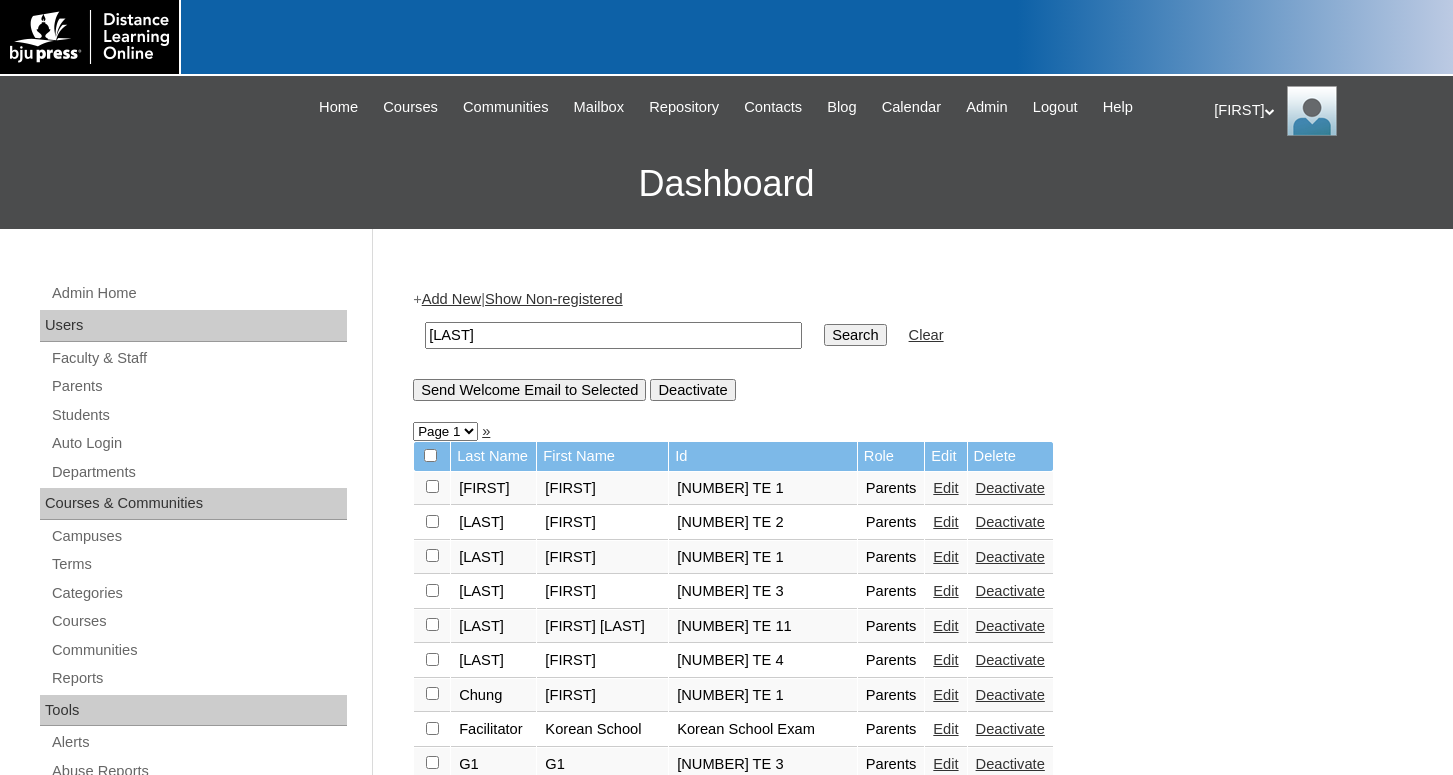 type on "[LAST]" 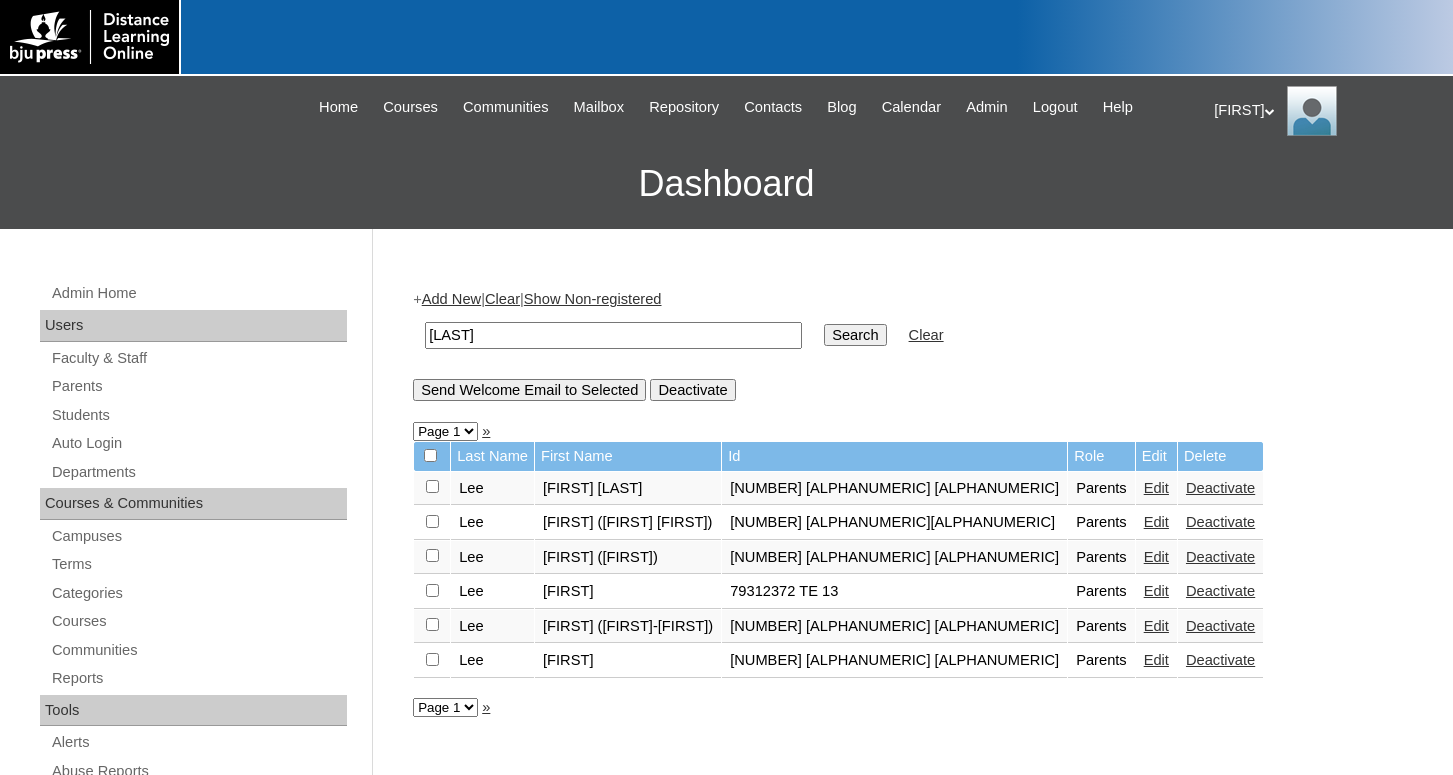 scroll, scrollTop: 0, scrollLeft: 0, axis: both 